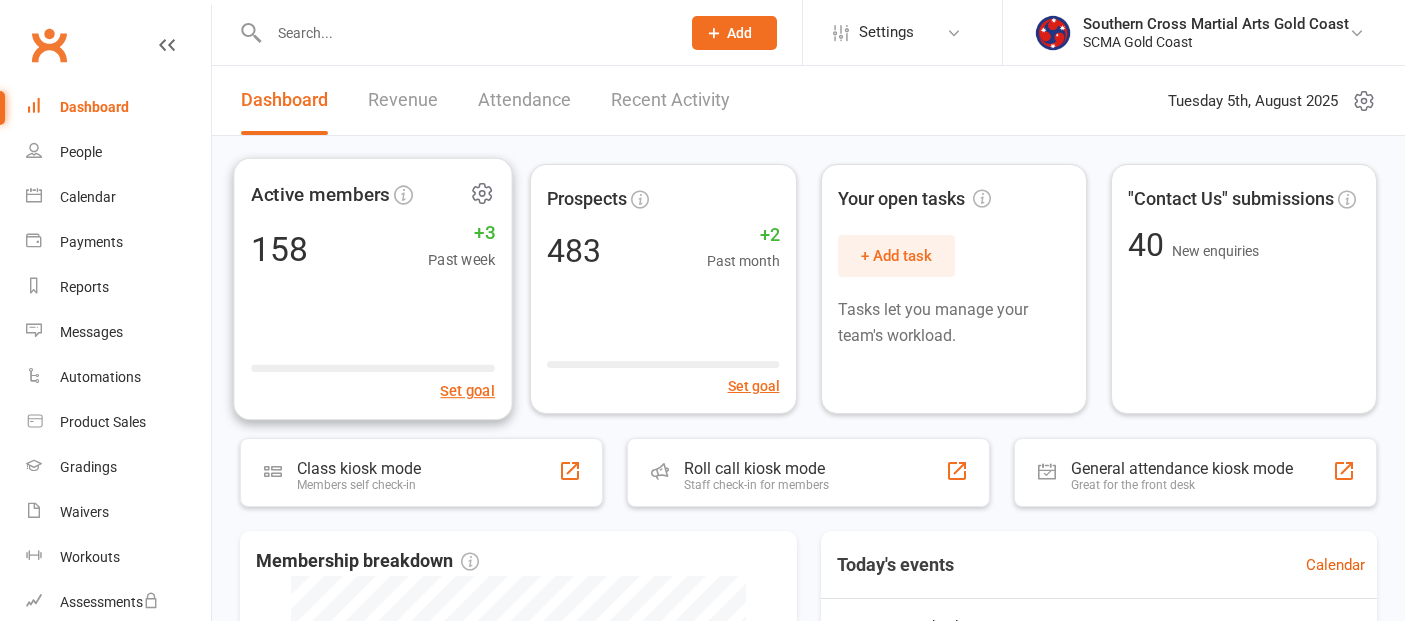 scroll, scrollTop: 0, scrollLeft: 0, axis: both 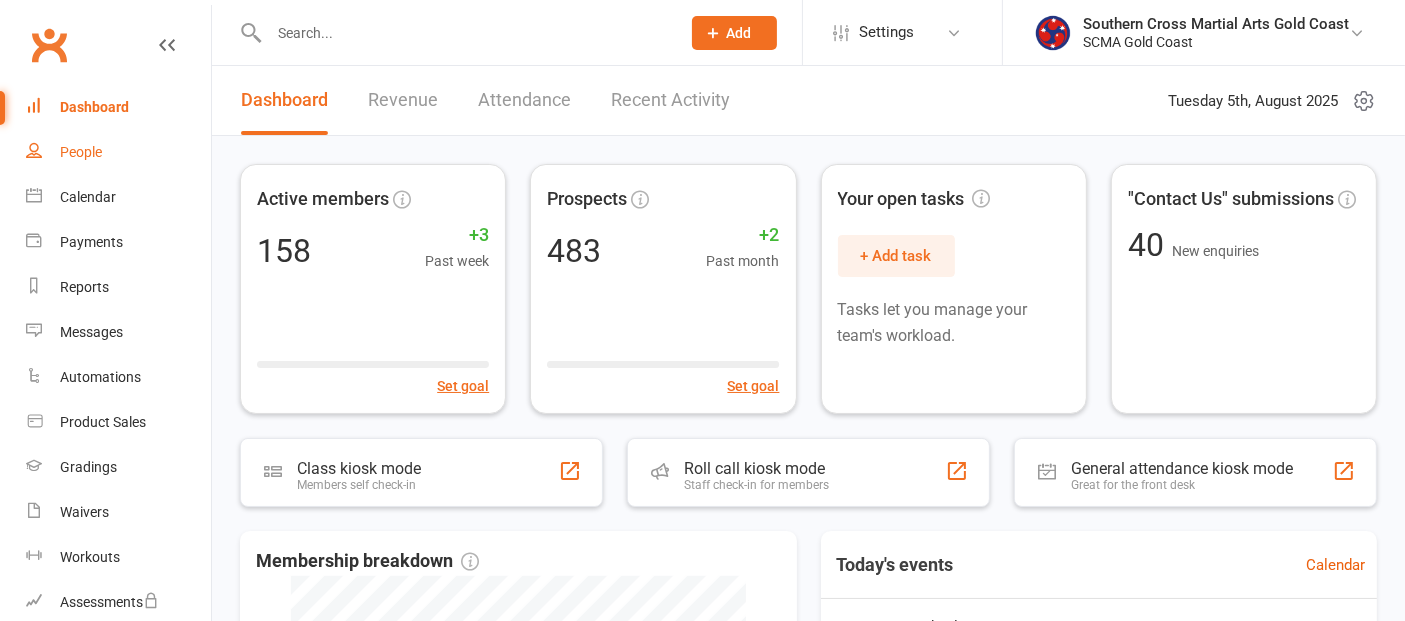 click on "People" at bounding box center [81, 152] 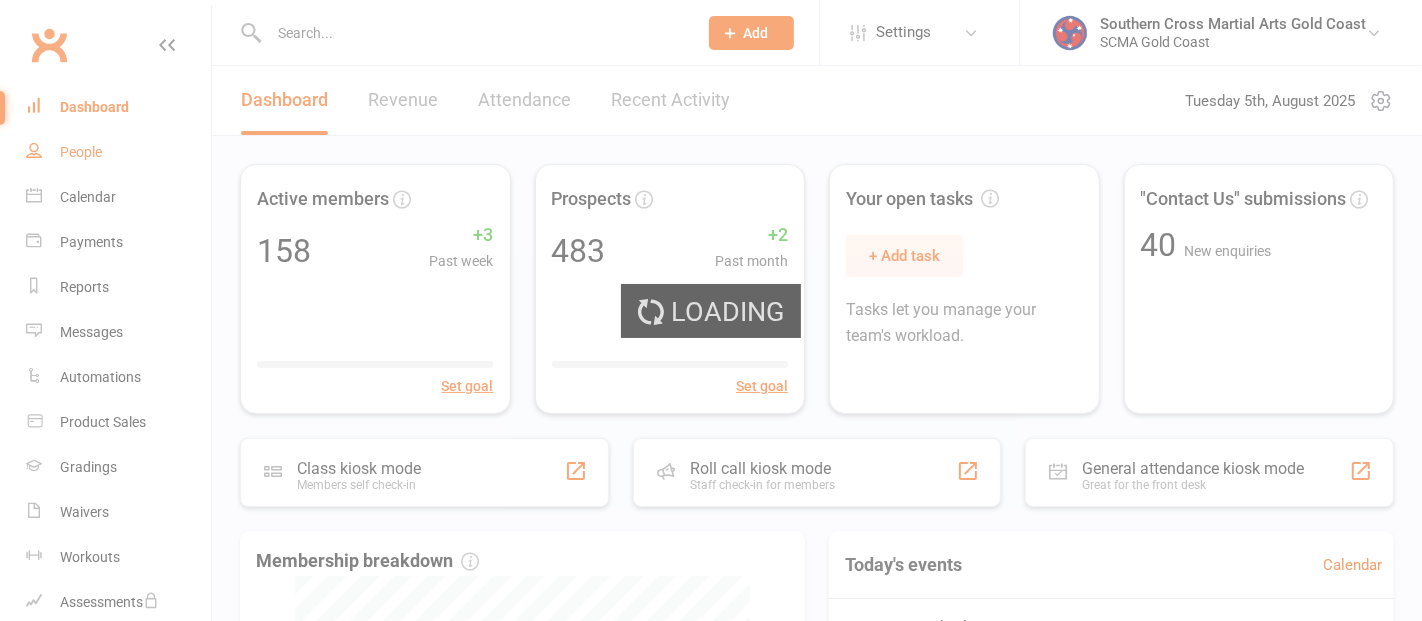 select on "100" 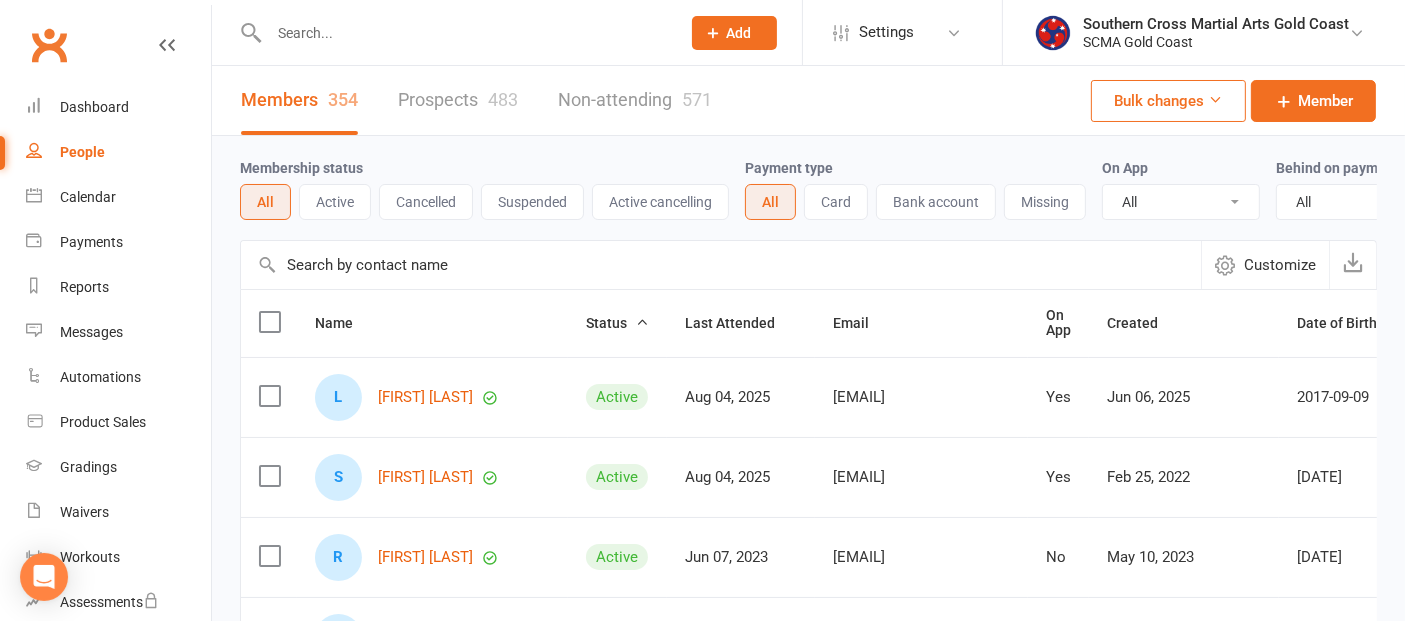 click at bounding box center [721, 265] 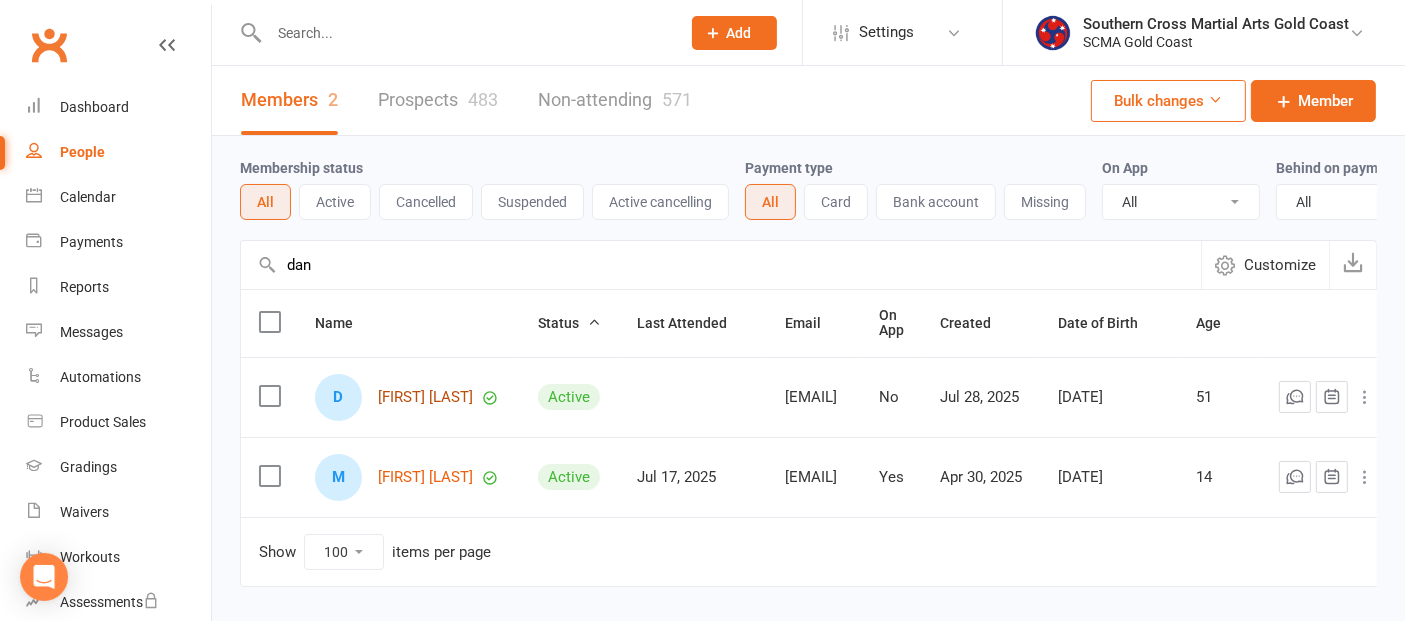 type on "dan" 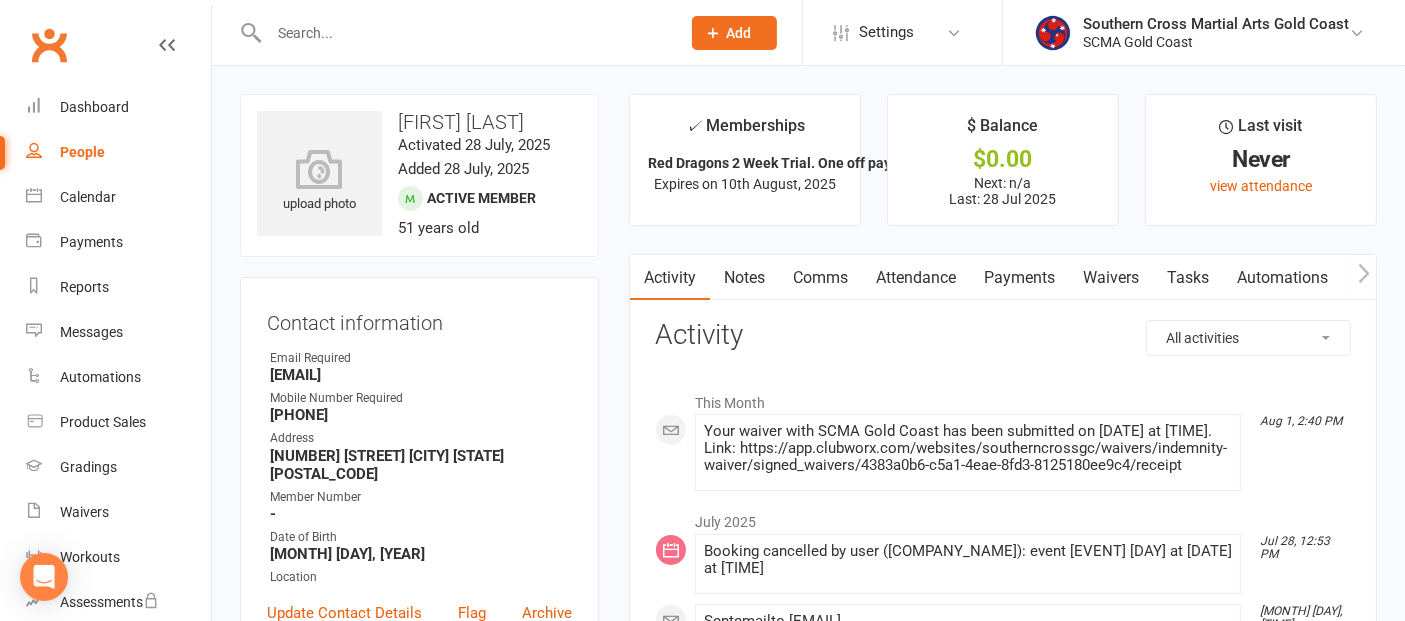click on "Waivers" at bounding box center [1111, 278] 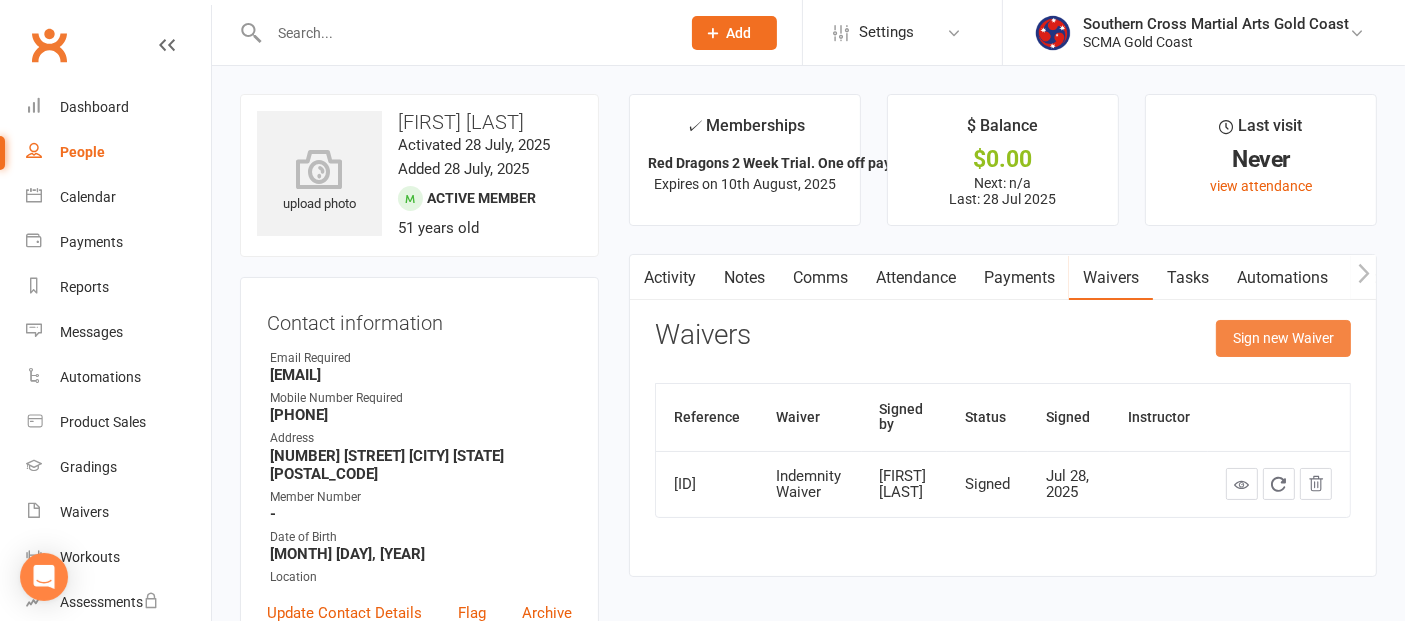 drag, startPoint x: 1268, startPoint y: 343, endPoint x: 1257, endPoint y: 350, distance: 13.038404 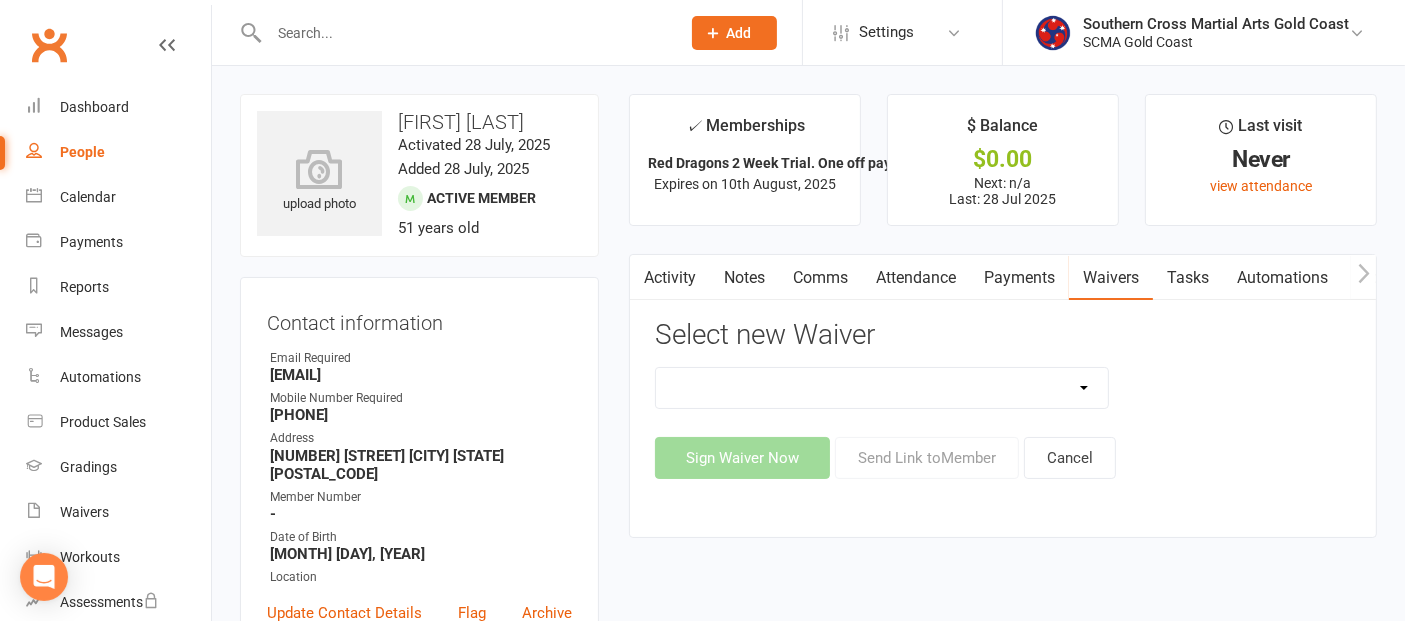 click on "Adult Event Waiver Adult Membership Agreement Adult Membership Level Change BJJ Free Trail Booking Form BJJ Kids Membership Agreement Change Of Details Child Agreement School Term Discount Child Event Waiver Child Membership 50% off Child Membership Agreement Child Membership Change Form General Waiver Indemnity Waiver Indemnity Waiver Karate Party (1)" at bounding box center (882, 388) 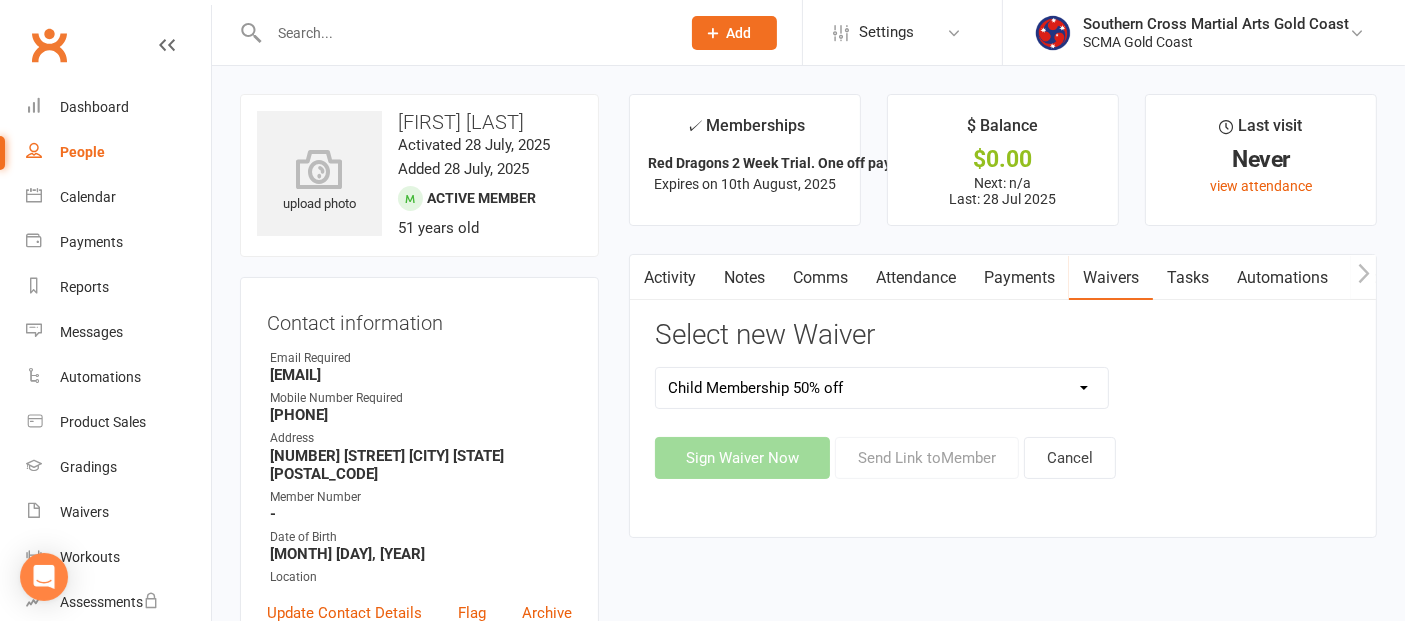 click on "Adult Event Waiver Adult Membership Agreement Adult Membership Level Change BJJ Free Trail Booking Form BJJ Kids Membership Agreement Change Of Details Child Agreement School Term Discount Child Event Waiver Child Membership 50% off Child Membership Agreement Child Membership Change Form General Waiver Indemnity Waiver Indemnity Waiver Karate Party (1)" at bounding box center (882, 388) 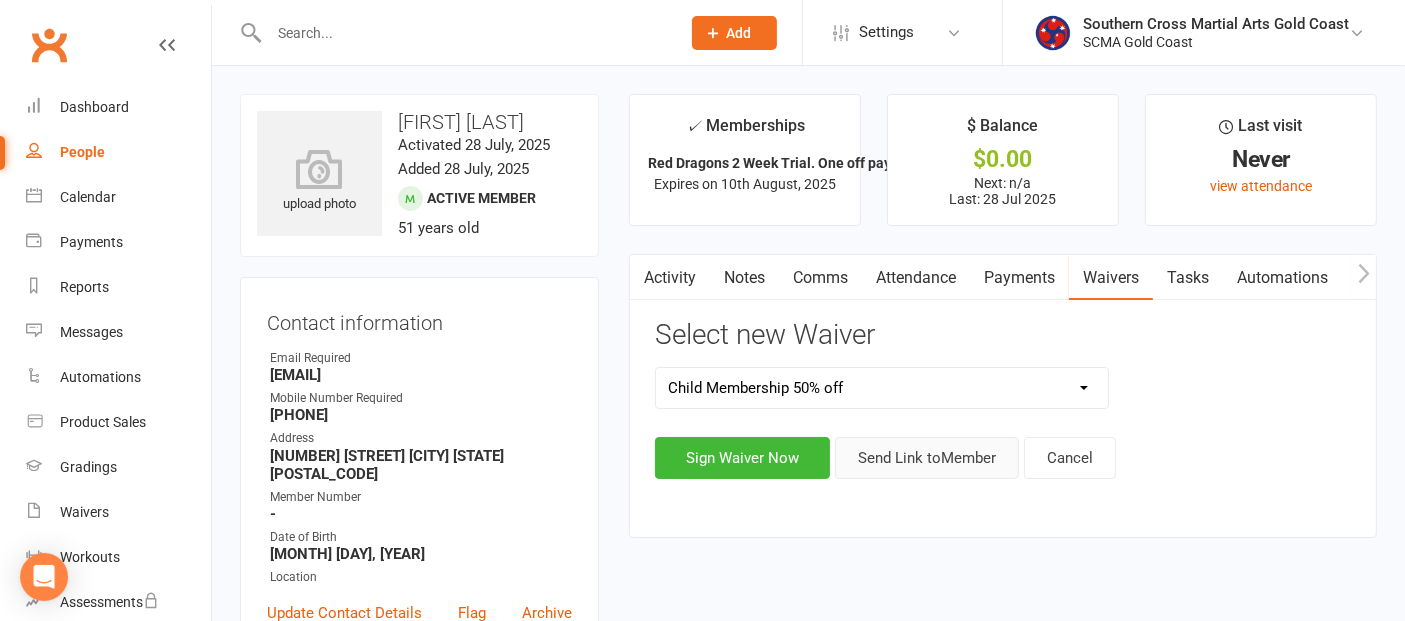click on "Send Link to  Member" at bounding box center (927, 458) 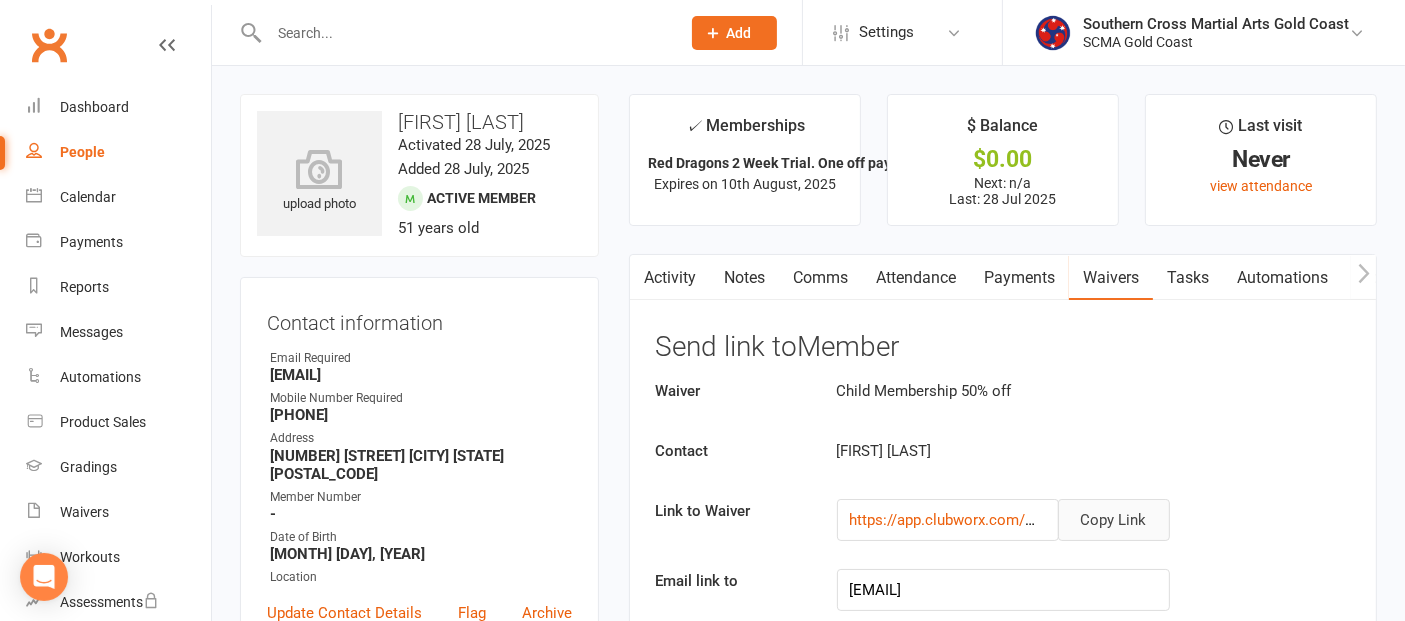 click on "Copy Link" at bounding box center (1114, 520) 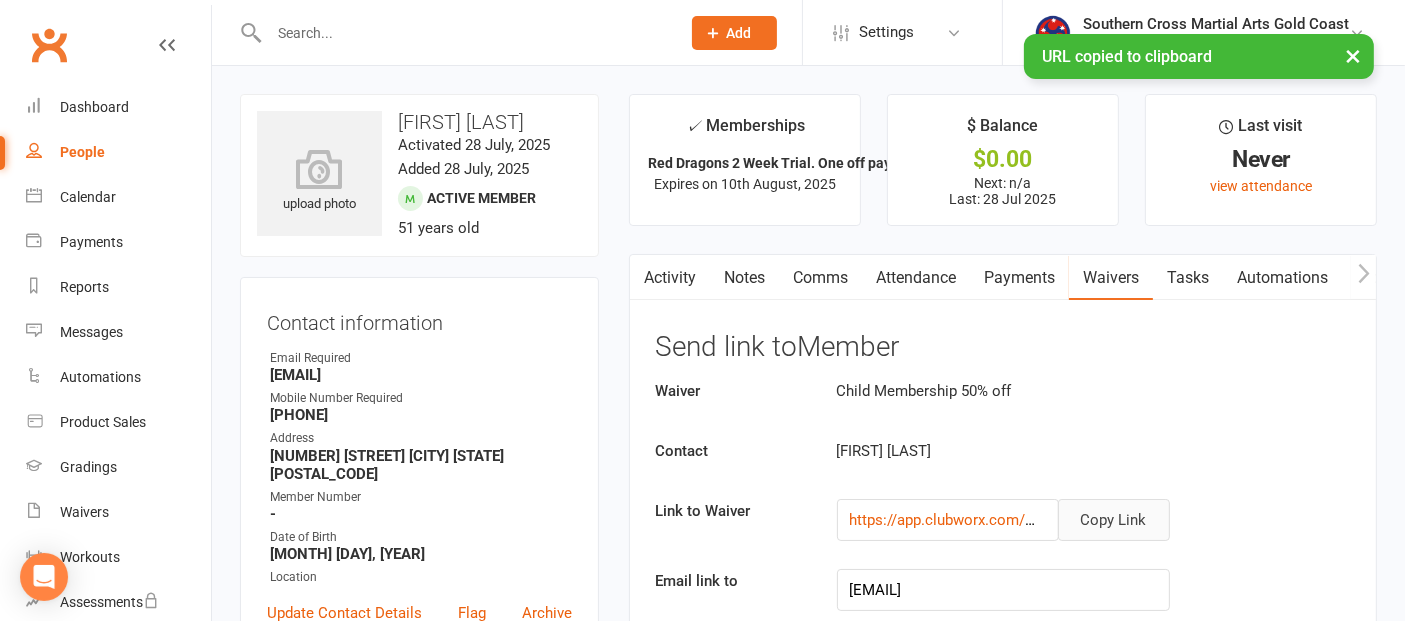 click on "Comms" at bounding box center [820, 278] 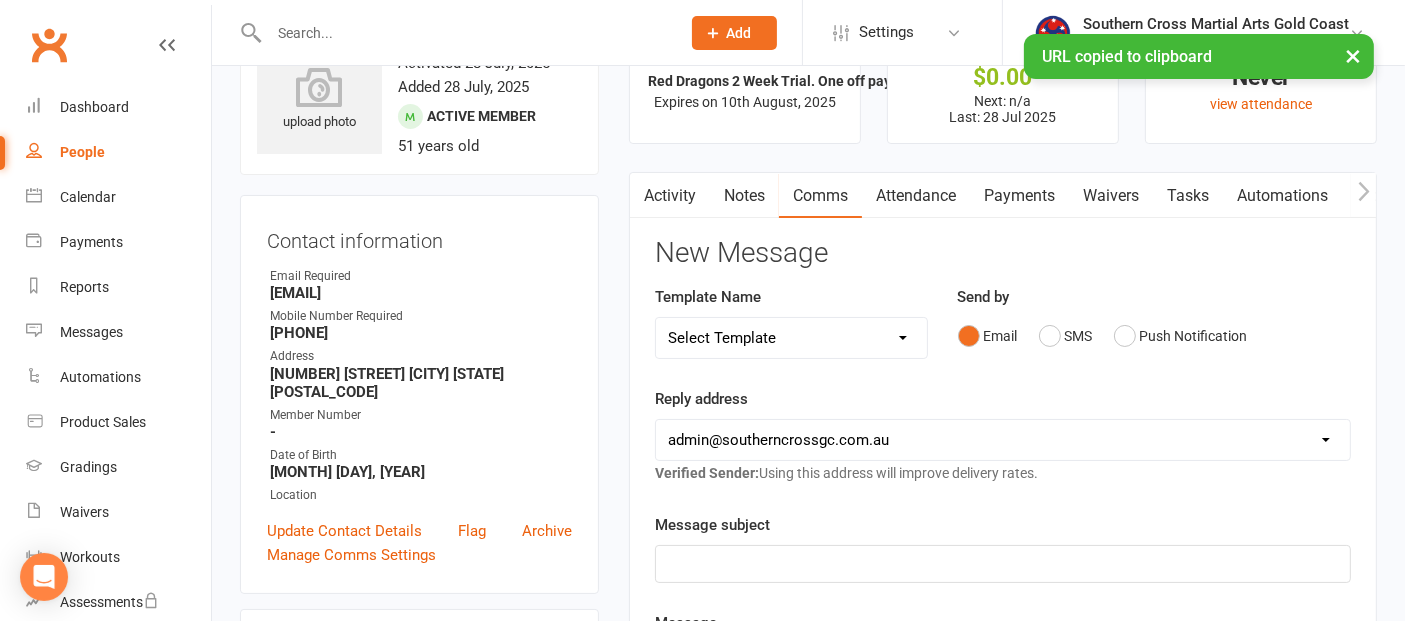 scroll, scrollTop: 111, scrollLeft: 0, axis: vertical 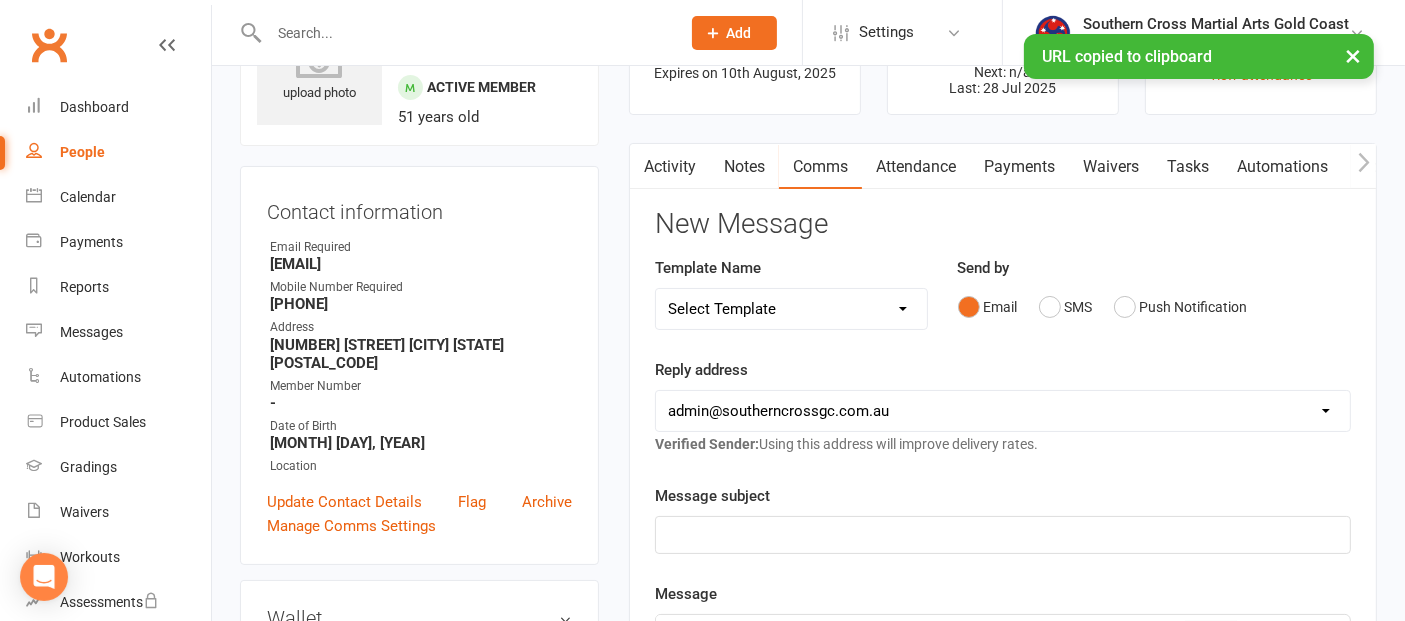 click on "Select Template [EMAIL] 11 reasons [EMAIL] 18 Bday [EMAIL] 1 Week no training [EMAIL] 2021 starting soon [EMAIL] 2nd Email [SMS] 2nd Intro [EMAIL] 3&4 year Email3 [EMAIL] 3&4 years Email 1: Class Announcement & Waitlist [EMAIL] 3&4 years Email2 [EMAIL] 50% Off Joining [EMAIL] 50% Off Joining FOLLOWUP [SMS] AAA blank SMS [EMAIL] Absent for more than 2 weeks [EMAIL] Adult Welcome [EMAIL] After 1st BJJ Kids Class [EMAIL] After 1st Class [EMAIL] After 1st Class Youth Adult [EMAIL] After first MT [EMAIL] And Fees [EMAIL] Arundel Joining [EMAIL] Back to Training [EMAIL] BJJ Free Trail INFO [EMAIL] BJJ Info [EMAIL] Booking Change [EMAIL] Booking Details [EMAIL] Booking details for new members [EMAIL] Bring A Friend [EMAIL] Camp booking confirmed [EMAIL] Camp grade invite [EMAIL] Camp help Leadership Team [EMAIL] Change of venue temporary [EMAIL] Child Event Waiver [EMAIL] Children and Adults Train together [EMAIL] Class Changes [EMAIL] Credit Card Expiry [EMAIL] Credit Card Form [EMAIL] Day 4 EMAIL [EMAIL] Induction" at bounding box center (791, 309) 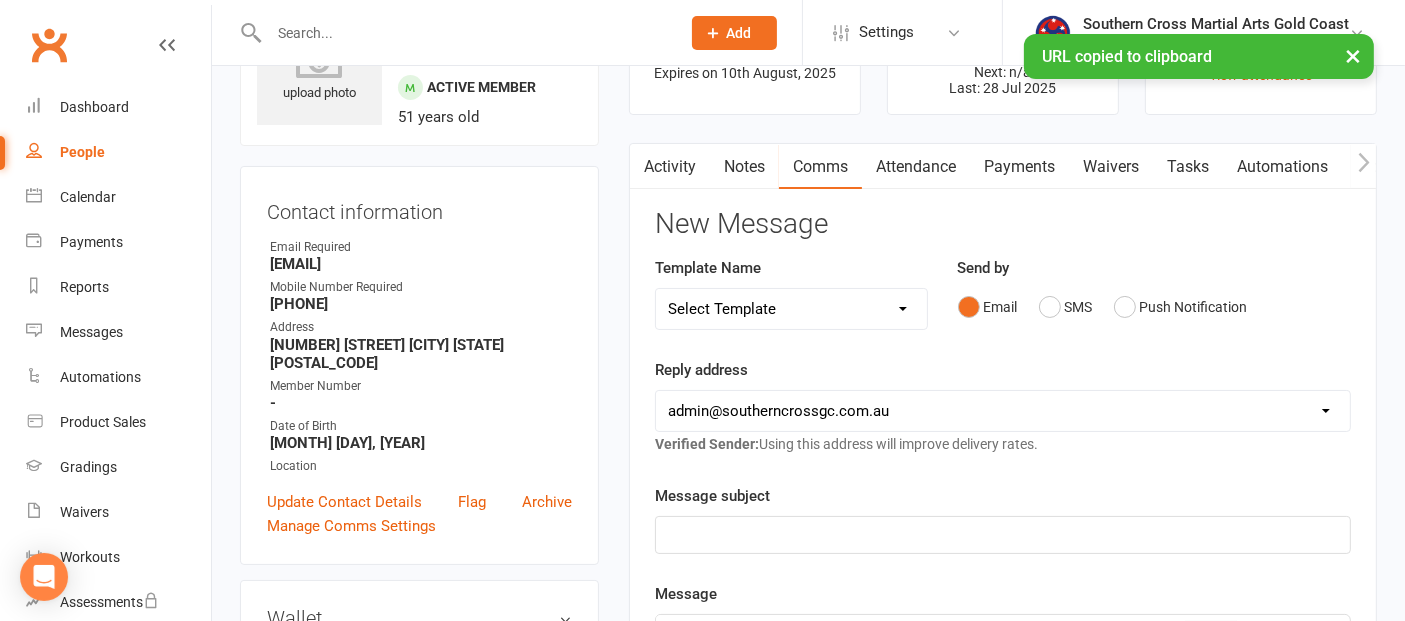select on "9" 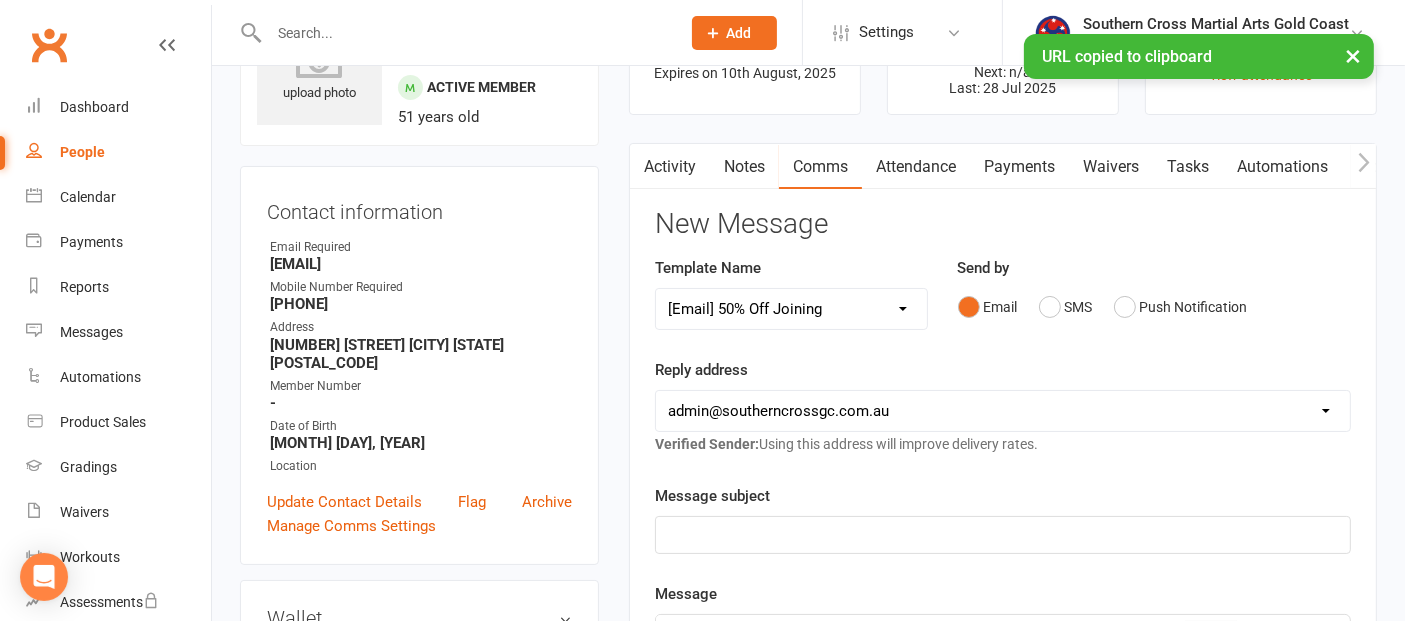 click on "Select Template [EMAIL] 11 reasons [EMAIL] 18 Bday [EMAIL] 1 Week no training [EMAIL] 2021 starting soon [EMAIL] 2nd Email [SMS] 2nd Intro [EMAIL] 3&4 year Email3 [EMAIL] 3&4 years Email 1: Class Announcement & Waitlist [EMAIL] 3&4 years Email2 [EMAIL] 50% Off Joining [EMAIL] 50% Off Joining FOLLOWUP [SMS] AAA blank SMS [EMAIL] Absent for more than 2 weeks [EMAIL] Adult Welcome [EMAIL] After 1st BJJ Kids Class [EMAIL] After 1st Class [EMAIL] After 1st Class Youth Adult [EMAIL] After first MT [EMAIL] And Fees [EMAIL] Arundel Joining [EMAIL] Back to Training [EMAIL] BJJ Free Trail INFO [EMAIL] BJJ Info [EMAIL] Booking Change [EMAIL] Booking Details [EMAIL] Booking details for new members [EMAIL] Bring A Friend [EMAIL] Camp booking confirmed [EMAIL] Camp grade invite [EMAIL] Camp help Leadership Team [EMAIL] Change of venue temporary [EMAIL] Child Event Waiver [EMAIL] Children and Adults Train together [EMAIL] Class Changes [EMAIL] Credit Card Expiry [EMAIL] Credit Card Form [EMAIL] Day 4 EMAIL [EMAIL] Induction" at bounding box center [791, 309] 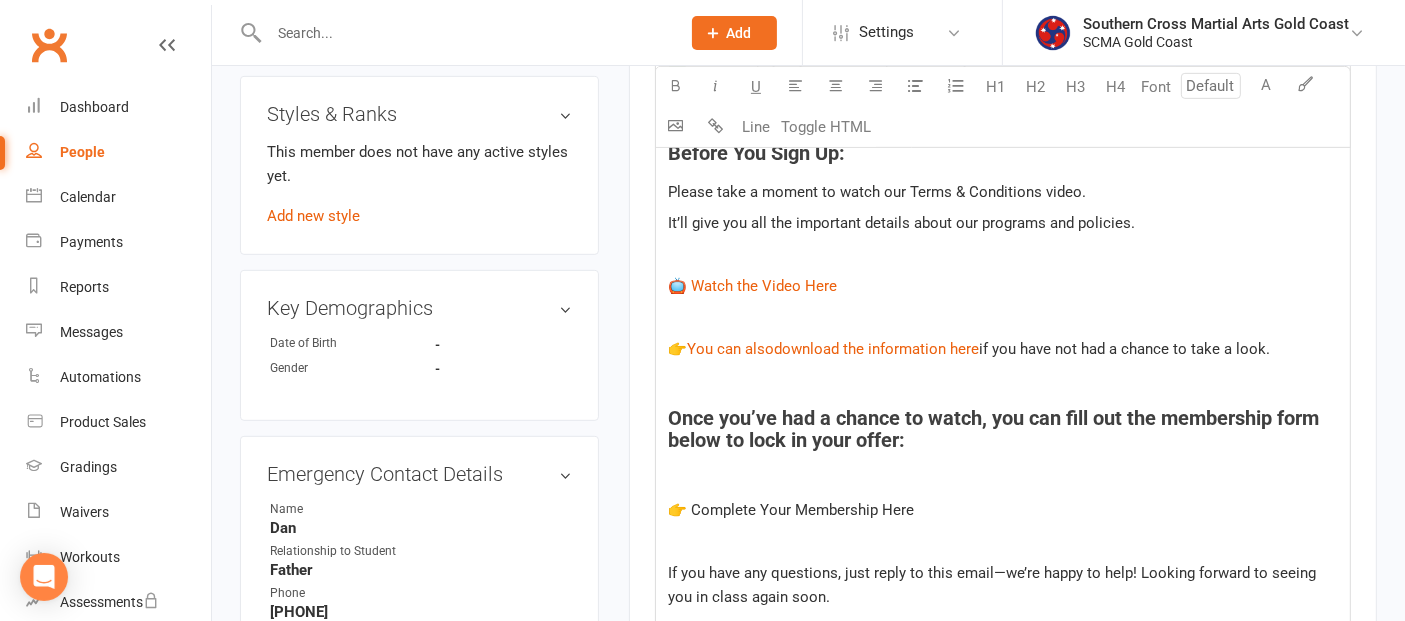 scroll, scrollTop: 1111, scrollLeft: 0, axis: vertical 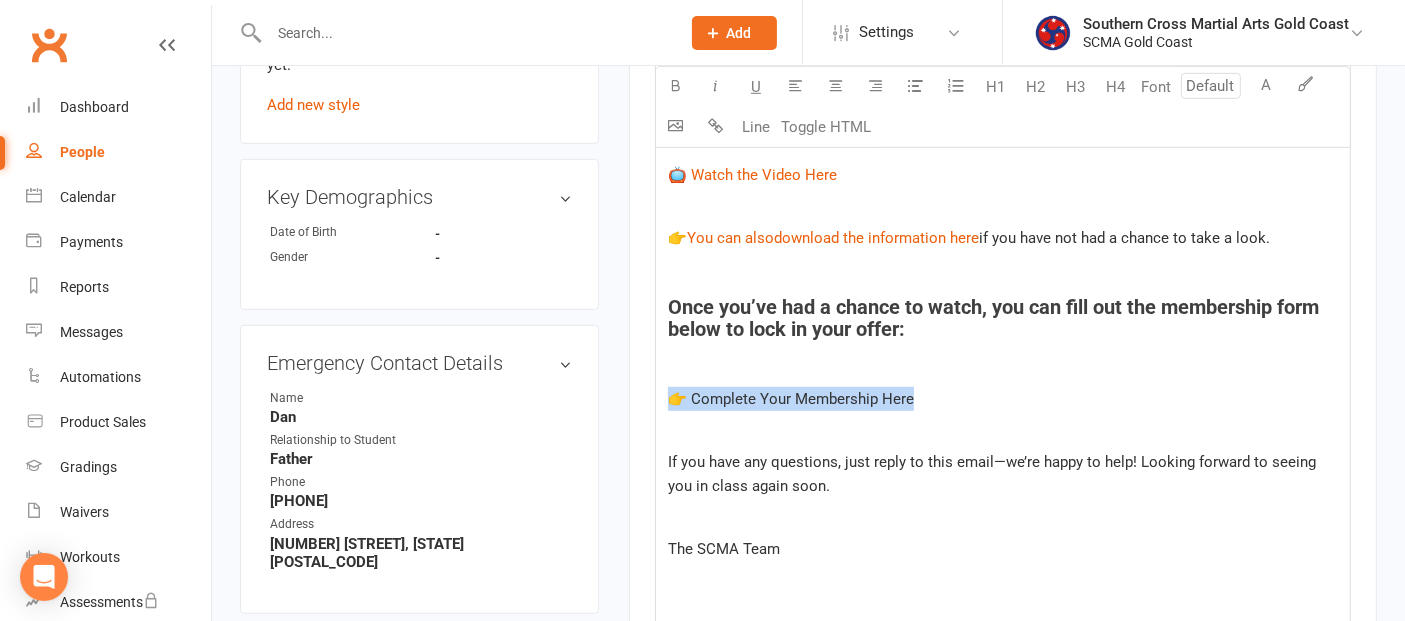 drag, startPoint x: 928, startPoint y: 399, endPoint x: 675, endPoint y: 388, distance: 253.23901 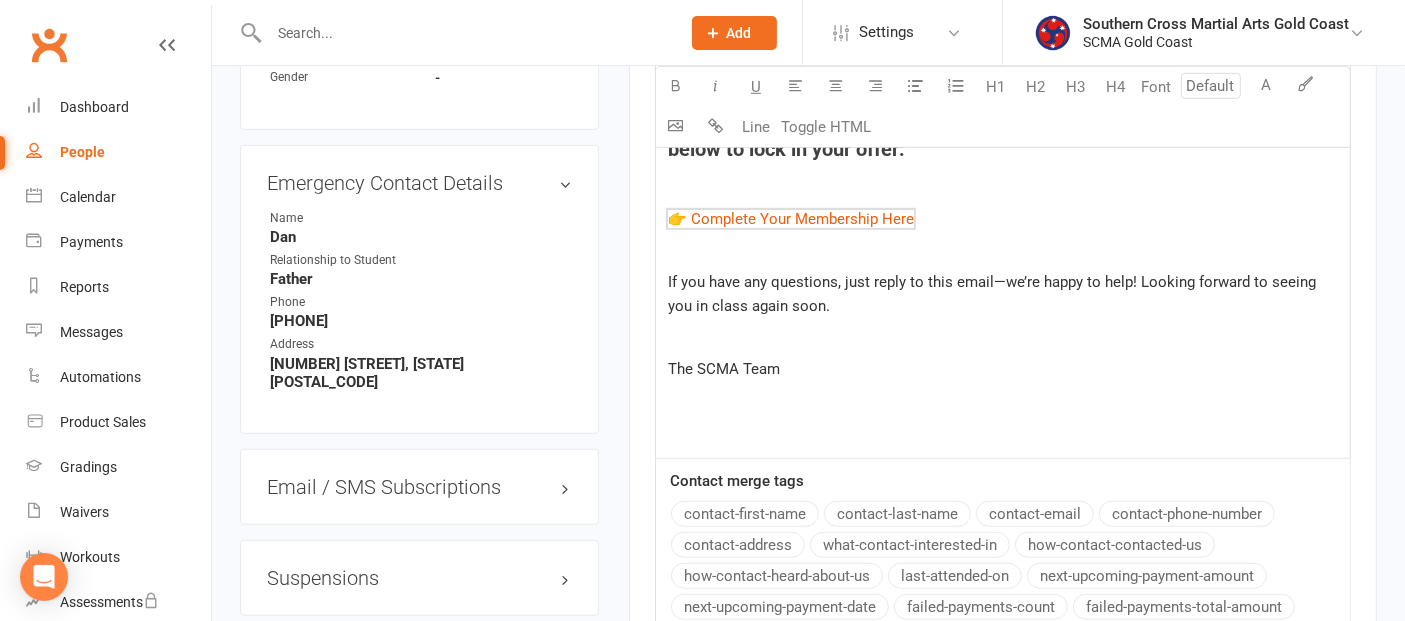 scroll, scrollTop: 1555, scrollLeft: 0, axis: vertical 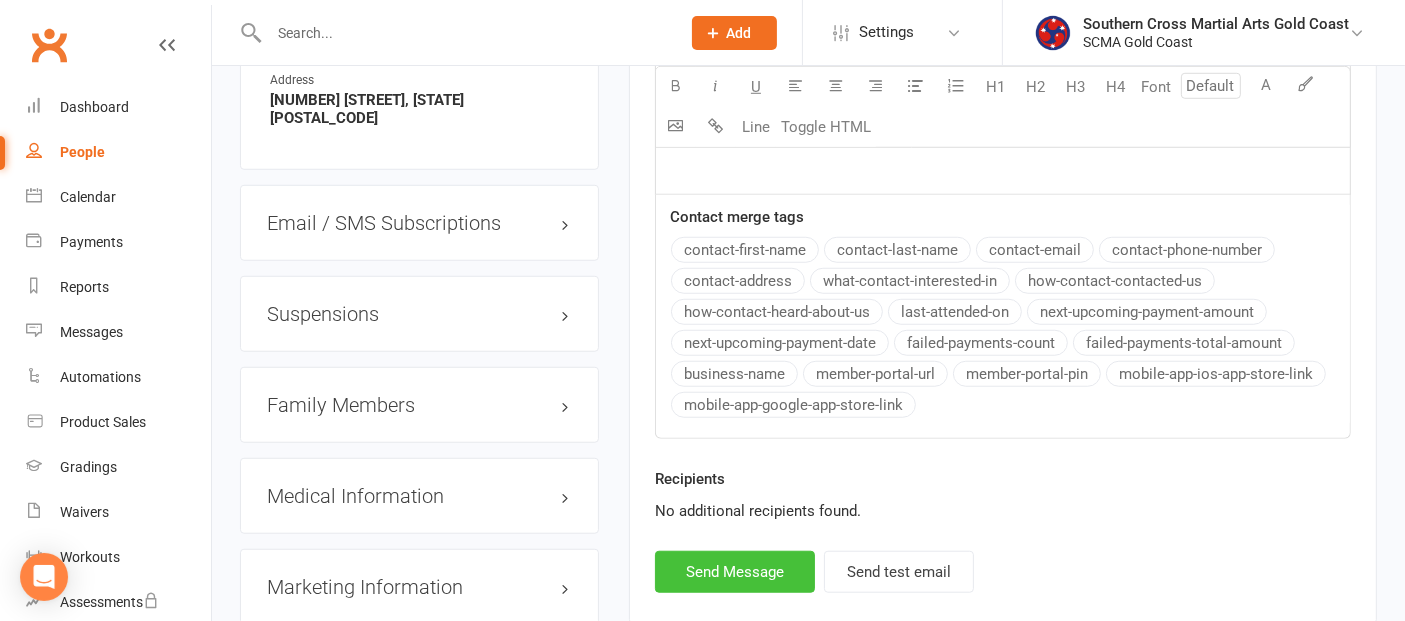 drag, startPoint x: 798, startPoint y: 545, endPoint x: 791, endPoint y: 555, distance: 12.206555 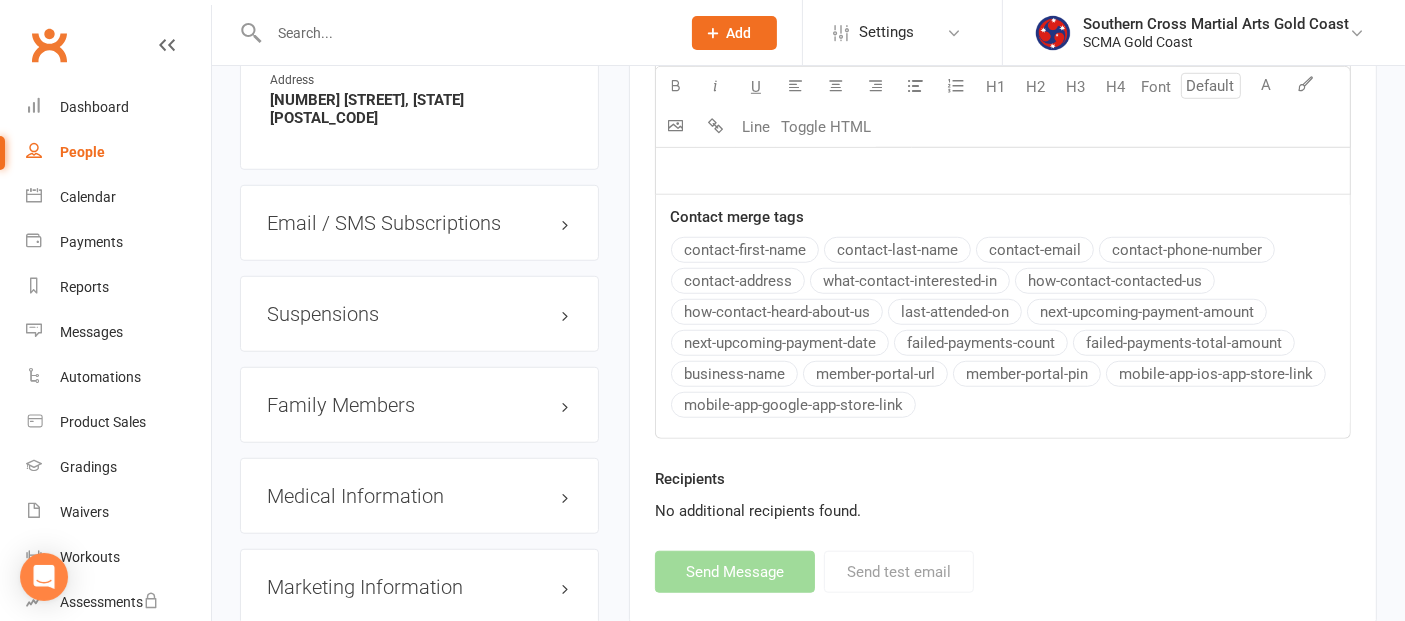 select 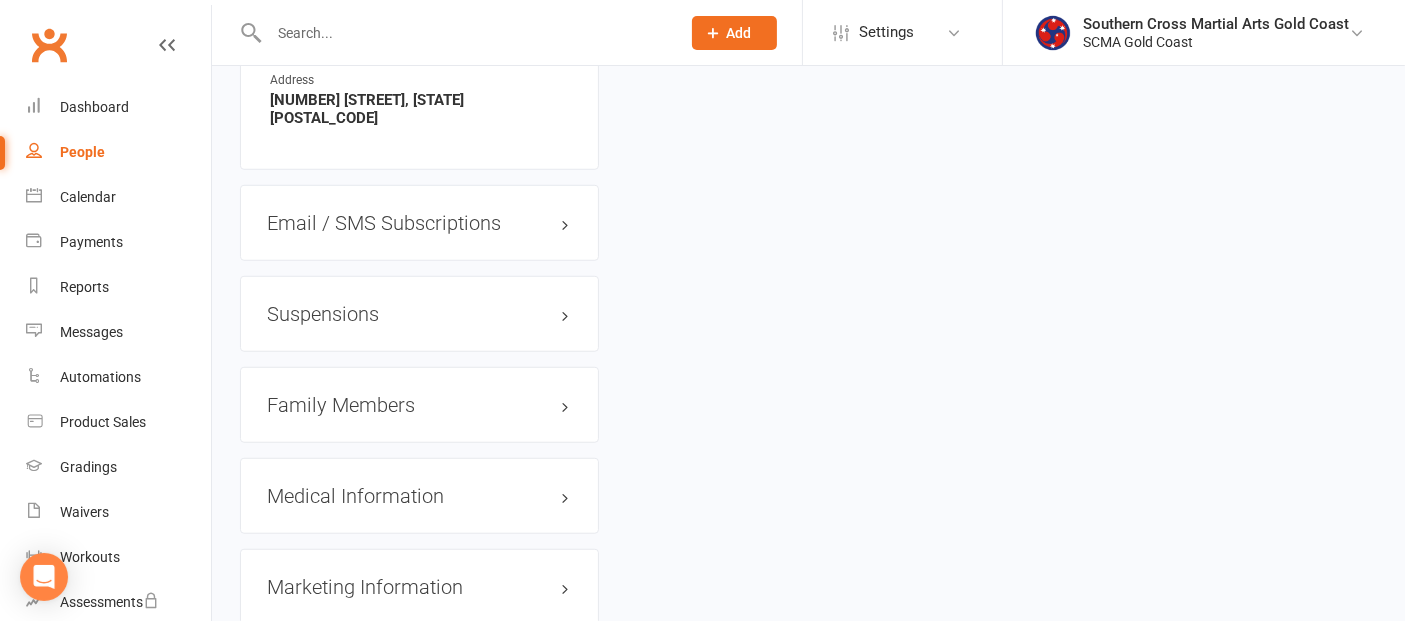 click on "People" at bounding box center (82, 152) 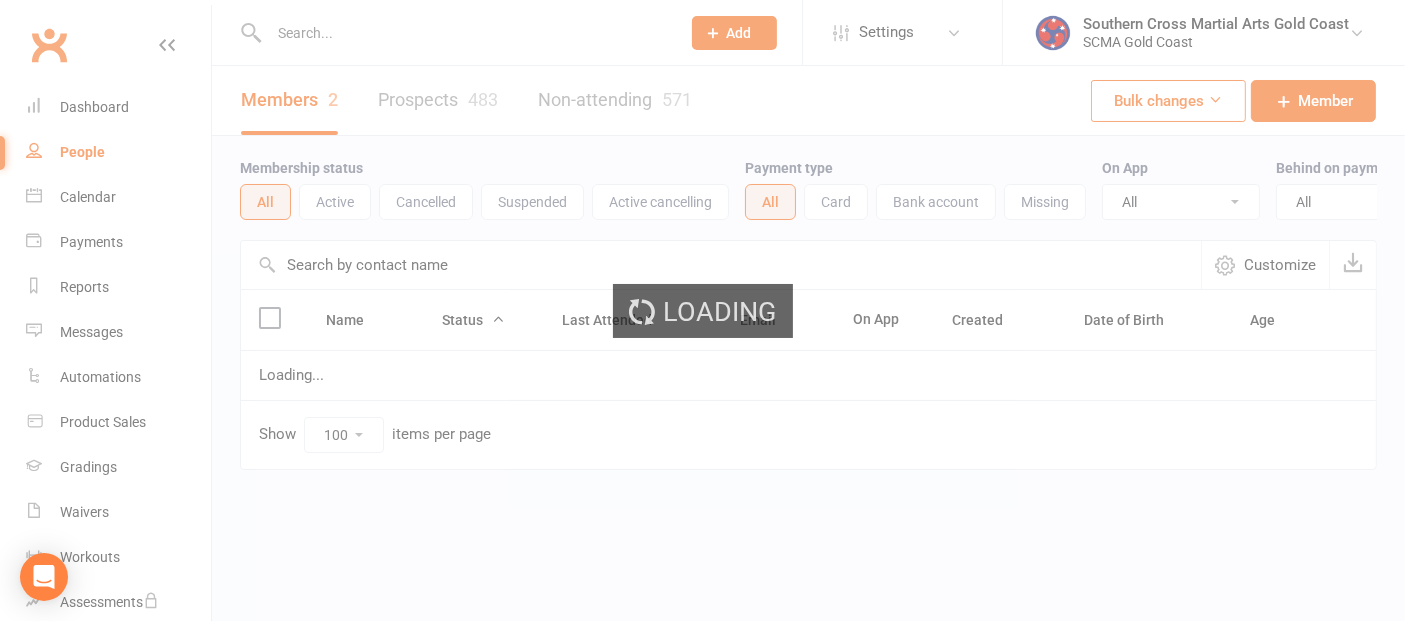 scroll, scrollTop: 0, scrollLeft: 0, axis: both 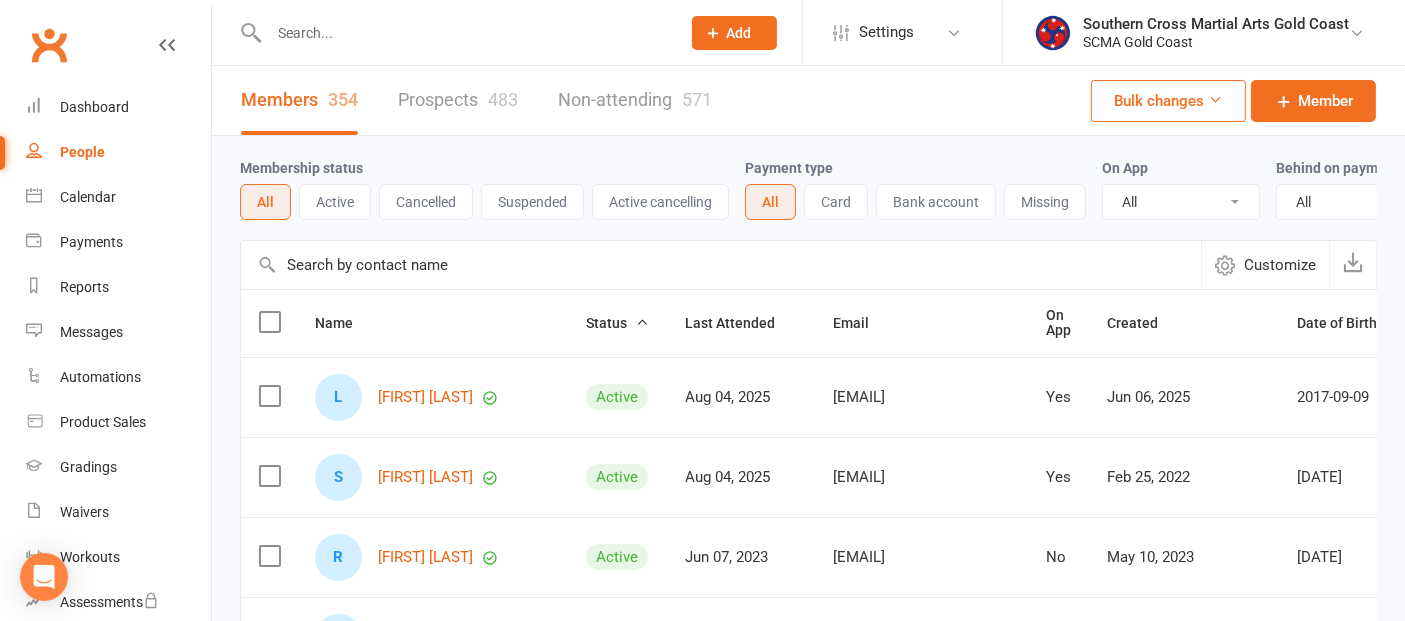 click at bounding box center (721, 265) 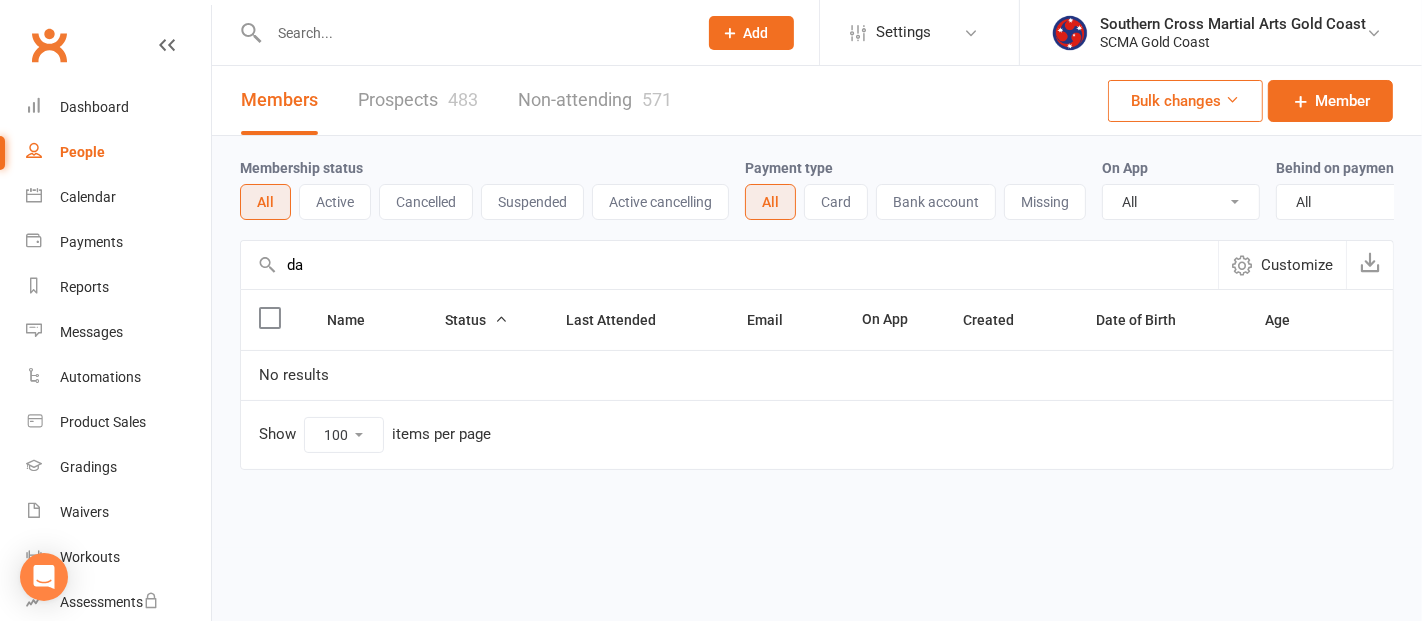 type on "d" 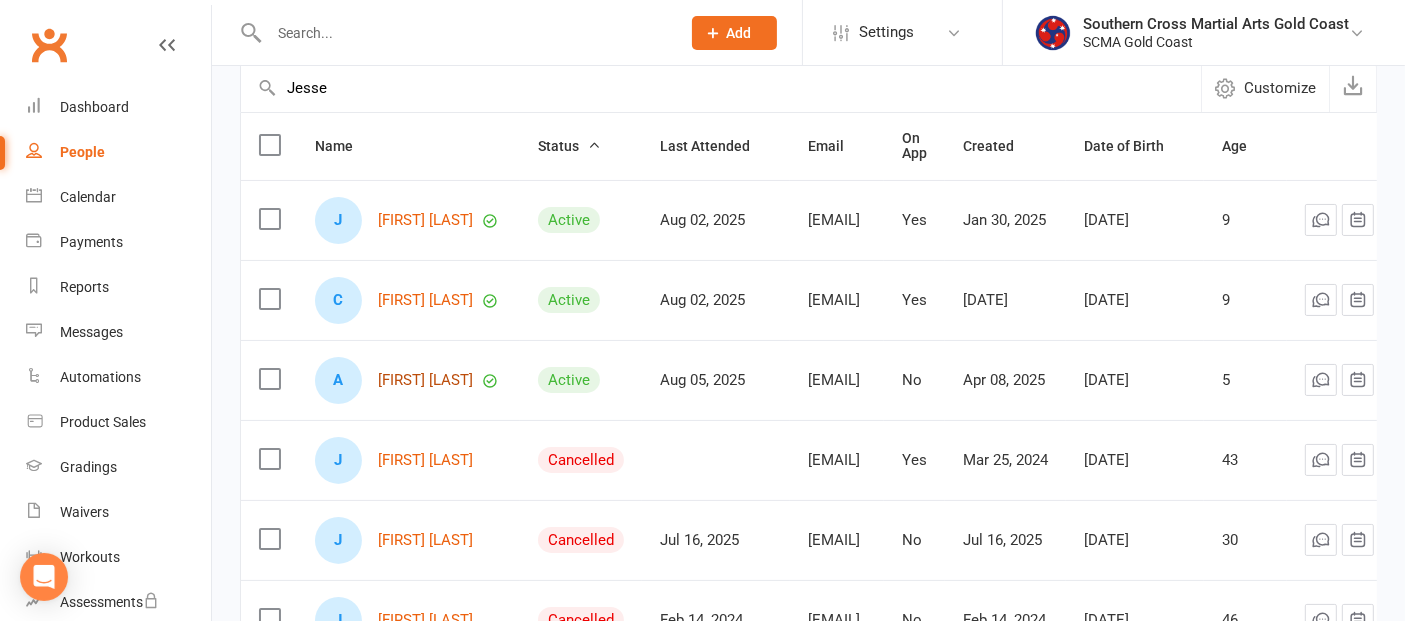 scroll, scrollTop: 168, scrollLeft: 0, axis: vertical 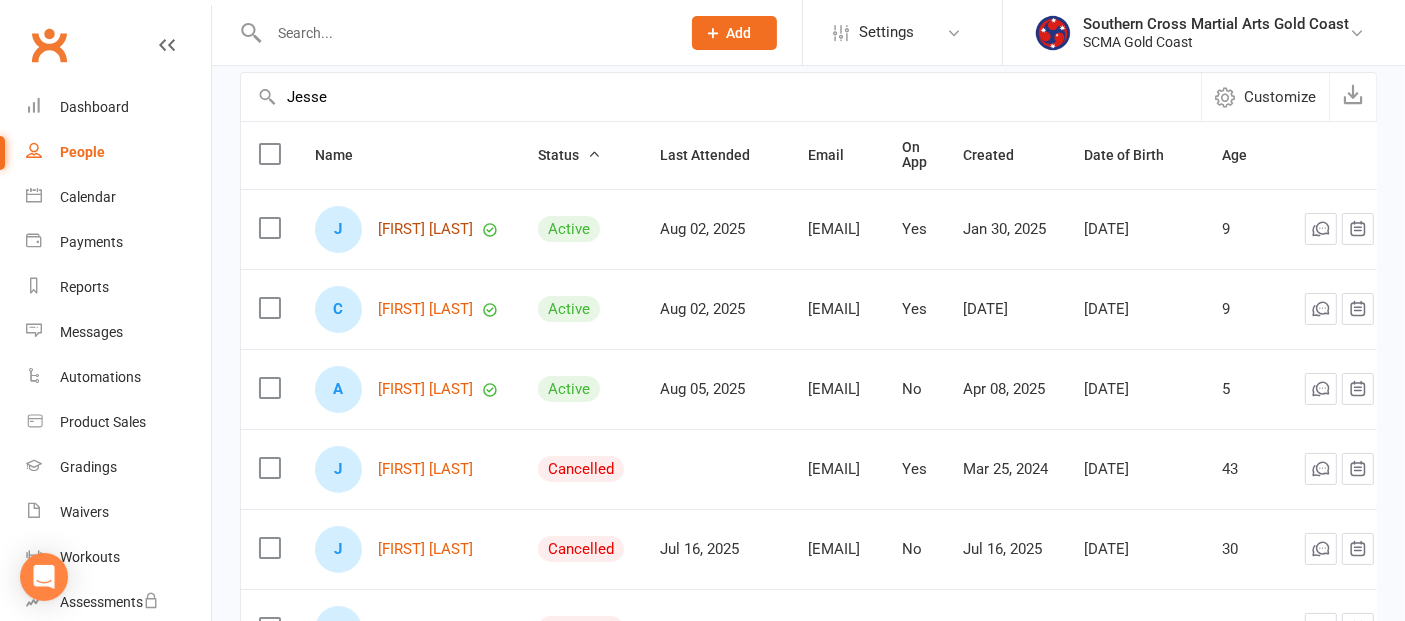 type on "Jesse" 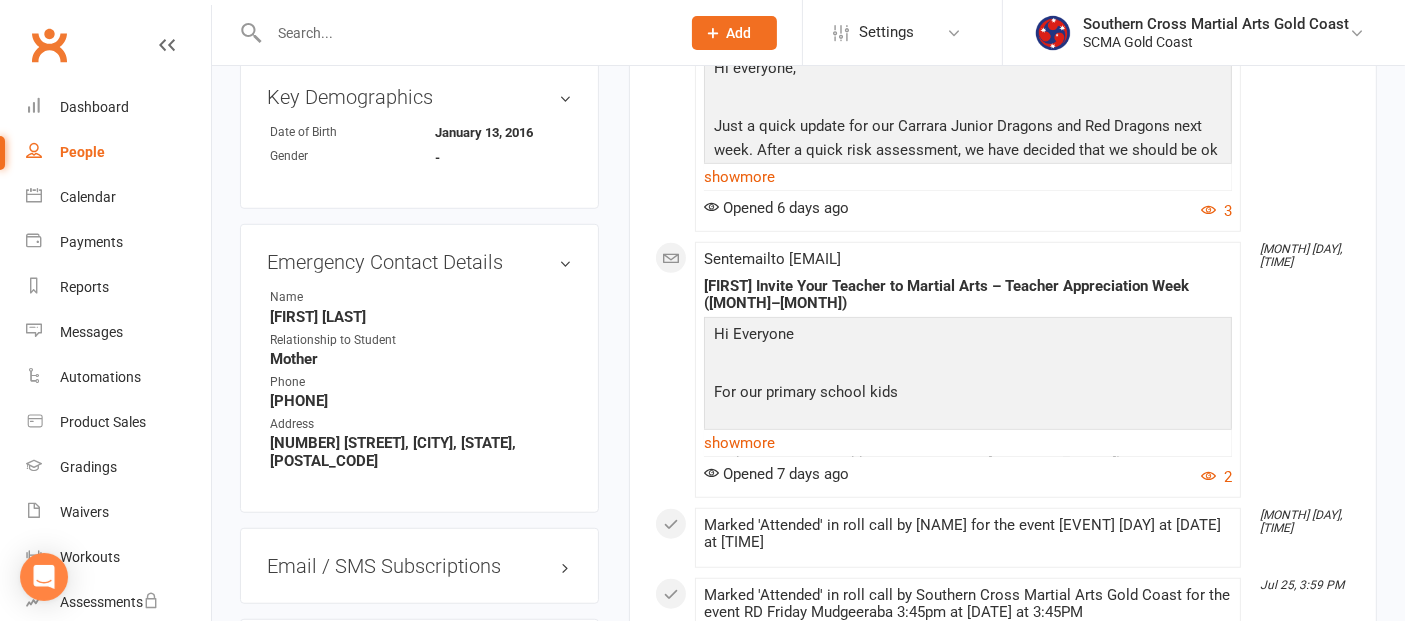 scroll, scrollTop: 1555, scrollLeft: 0, axis: vertical 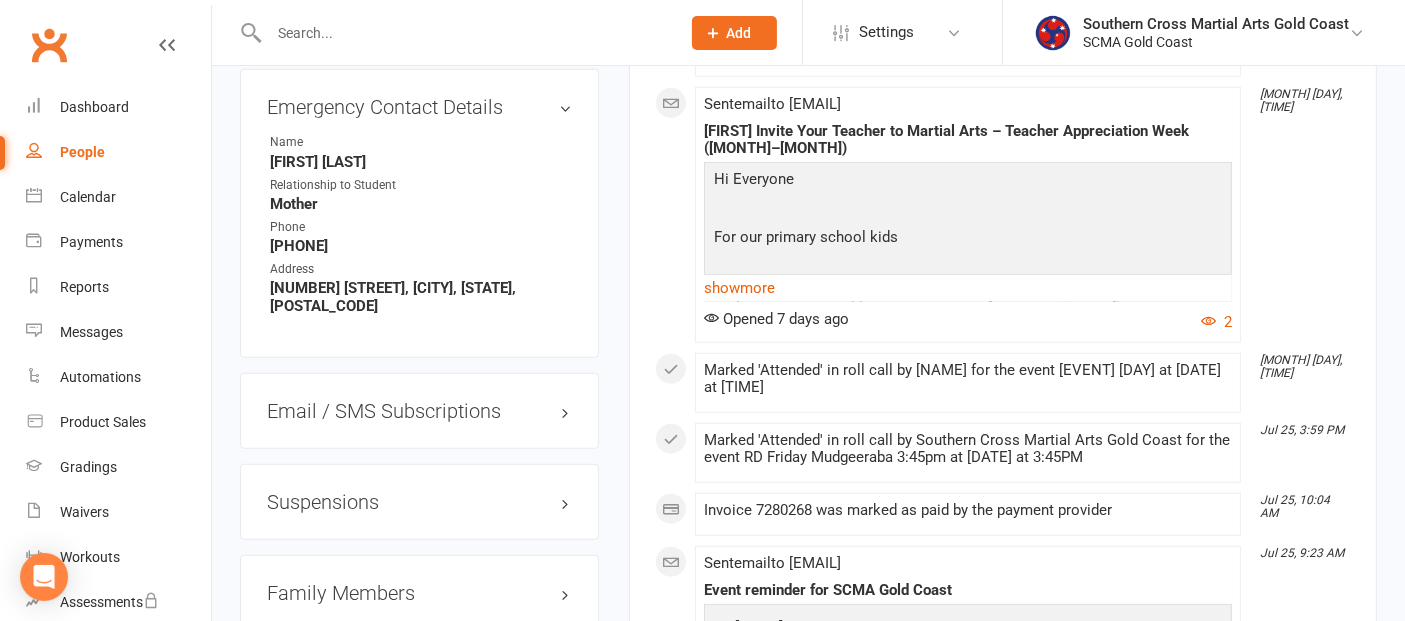 click on "Suspensions" at bounding box center [419, 502] 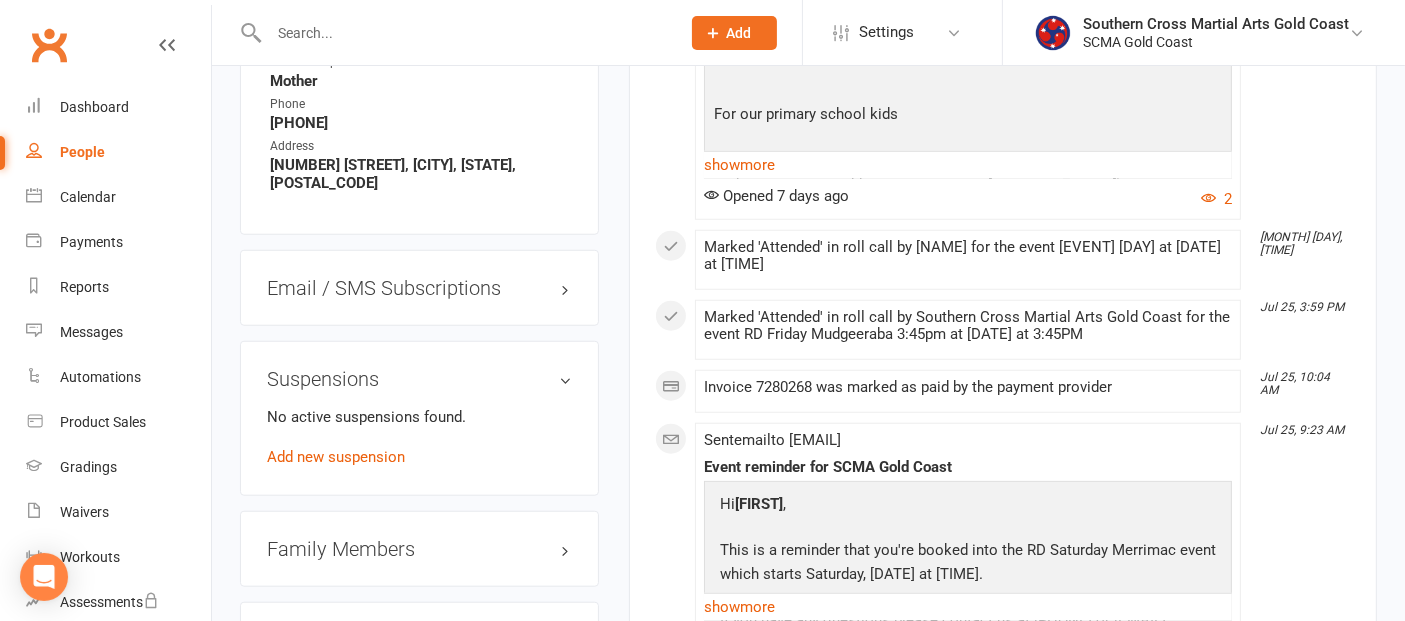 scroll, scrollTop: 1888, scrollLeft: 0, axis: vertical 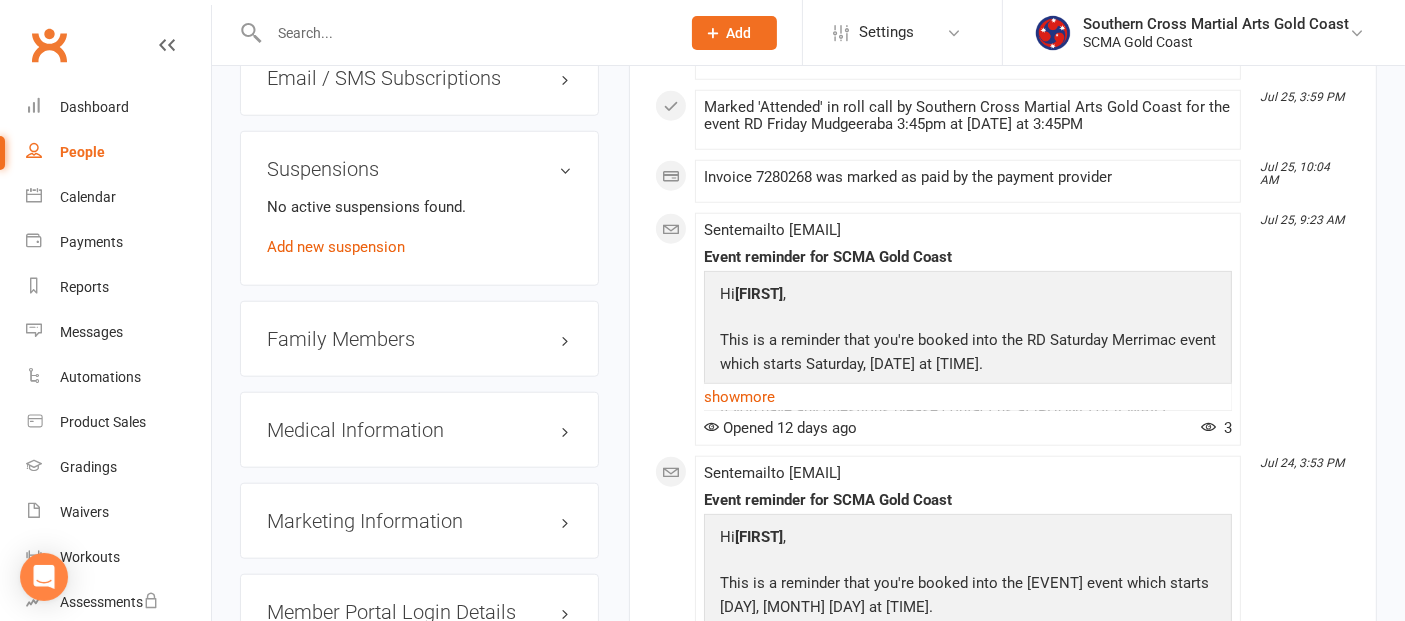 click on "Family Members" at bounding box center (419, 339) 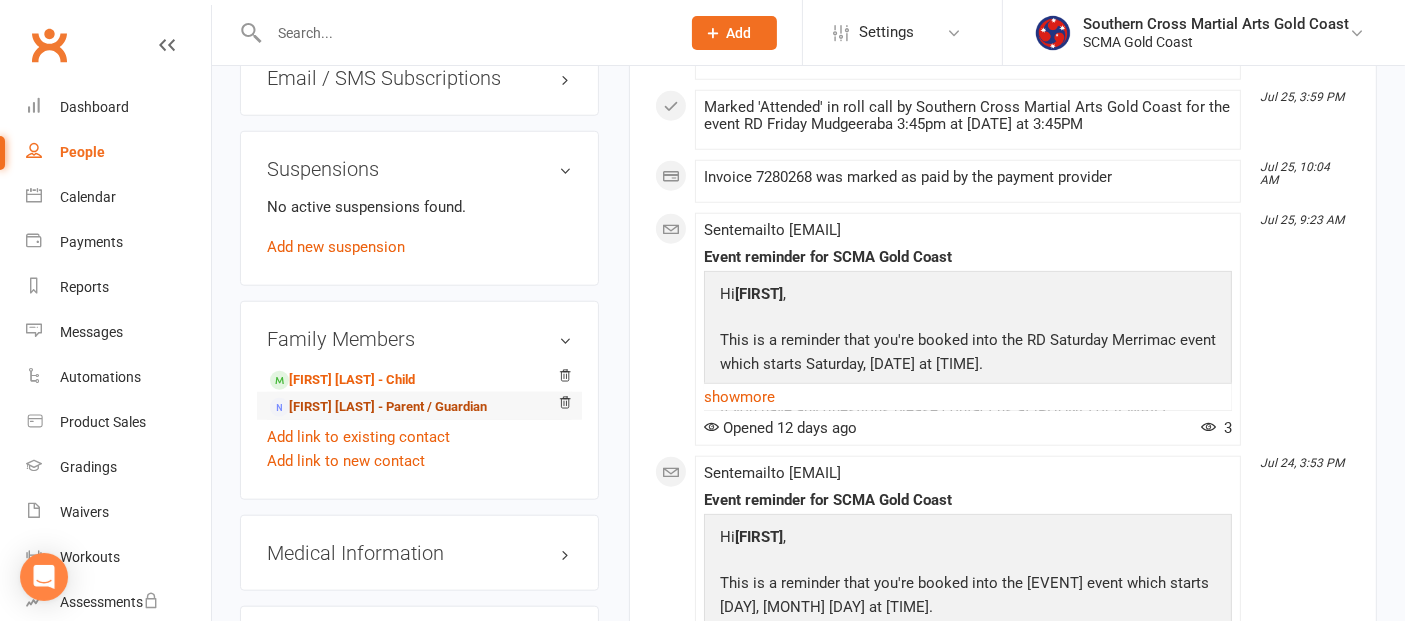 click on "[FIRST] [LAST] - Parent / Guardian" at bounding box center (378, 407) 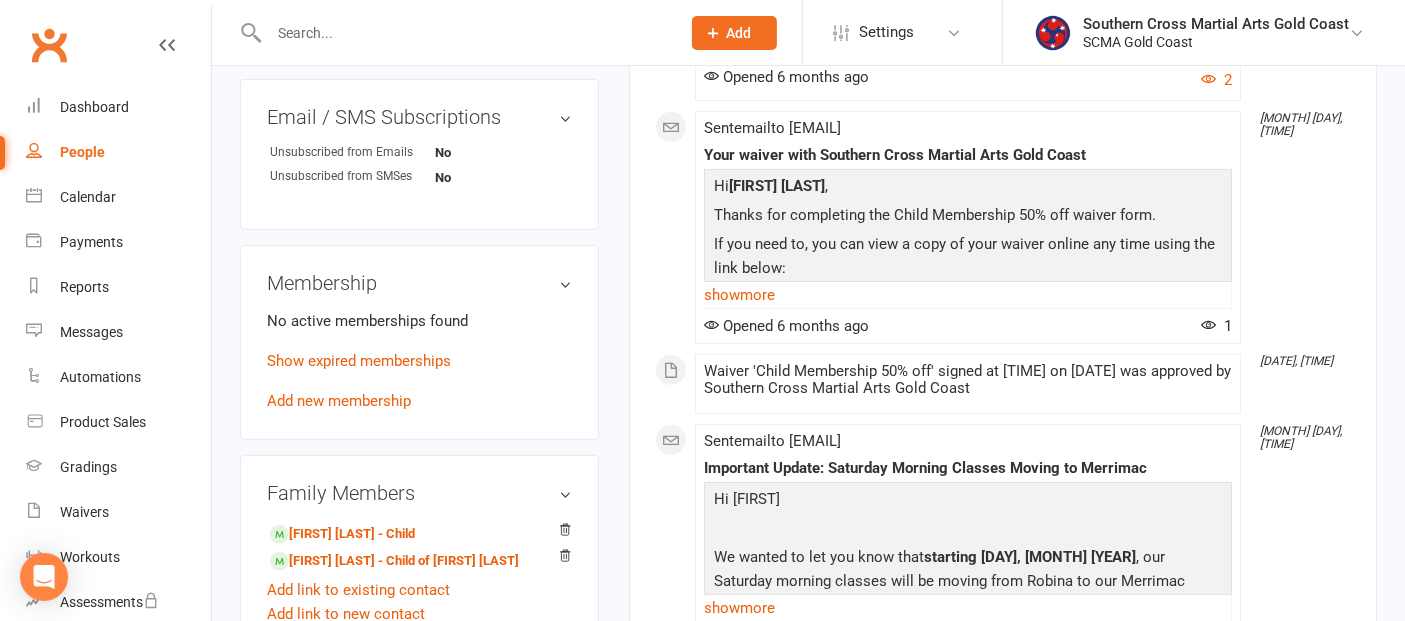 scroll, scrollTop: 1000, scrollLeft: 0, axis: vertical 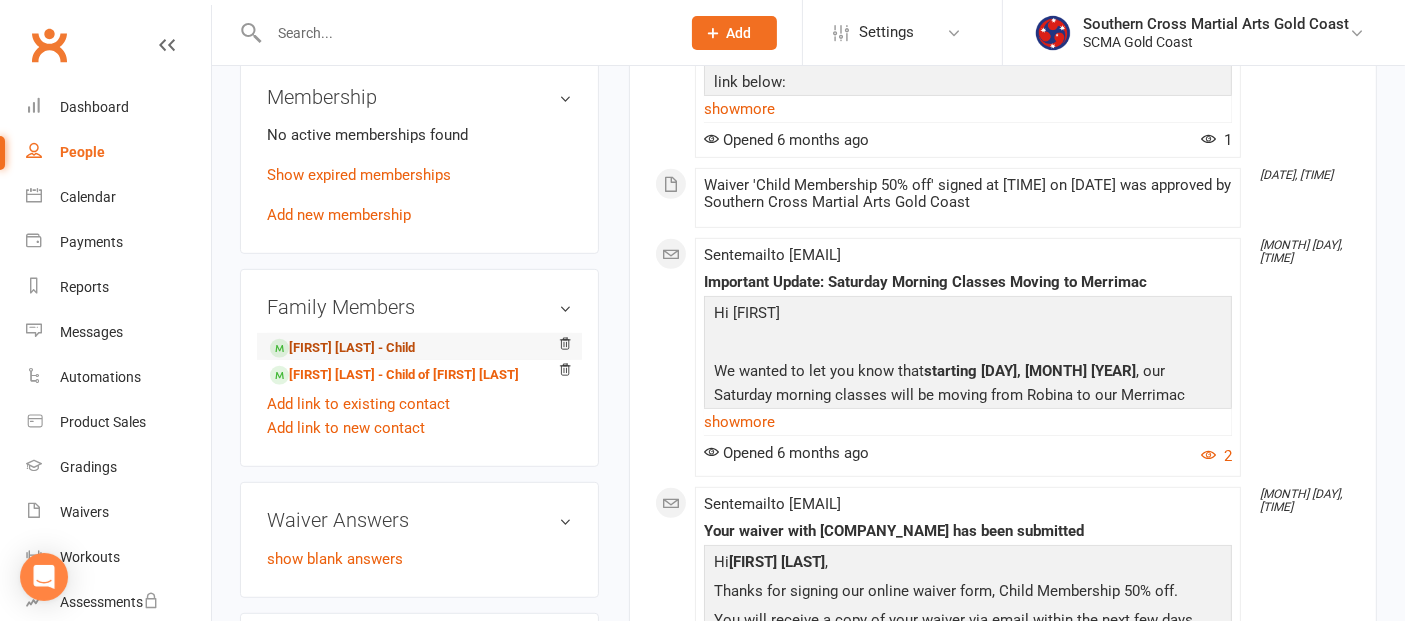 click on "[FIRST] [LAST] - Child" at bounding box center [342, 348] 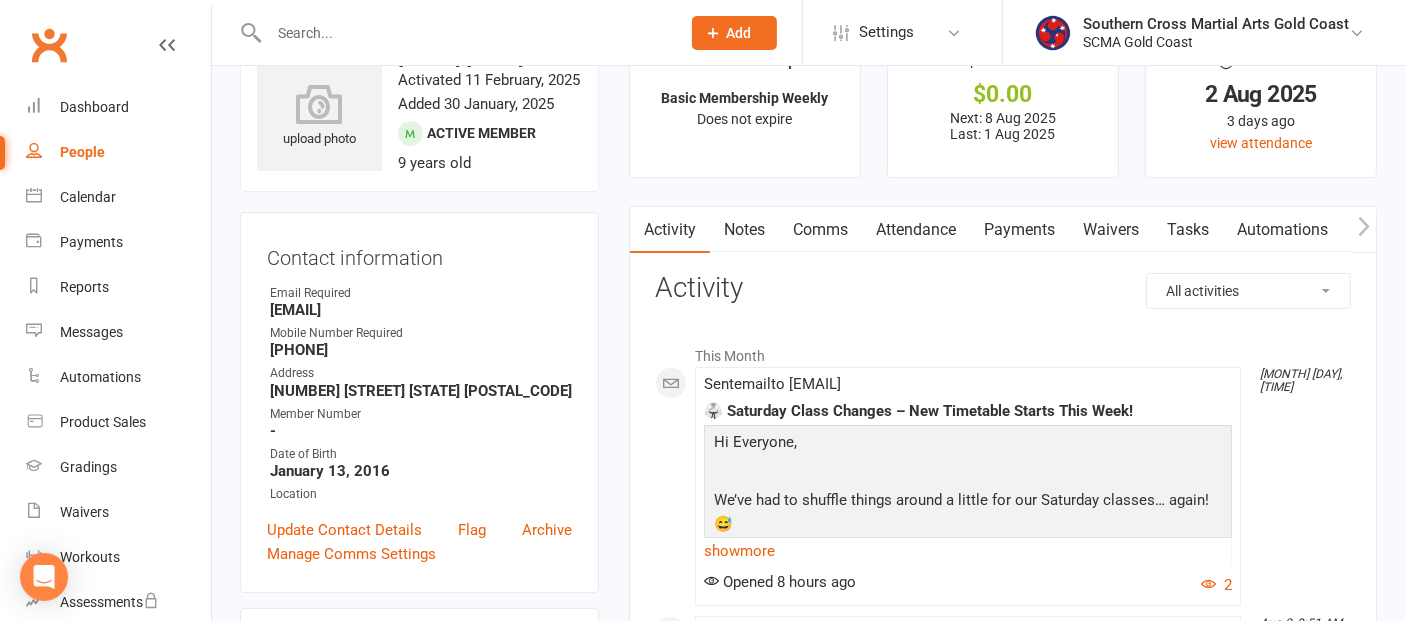 scroll, scrollTop: 111, scrollLeft: 0, axis: vertical 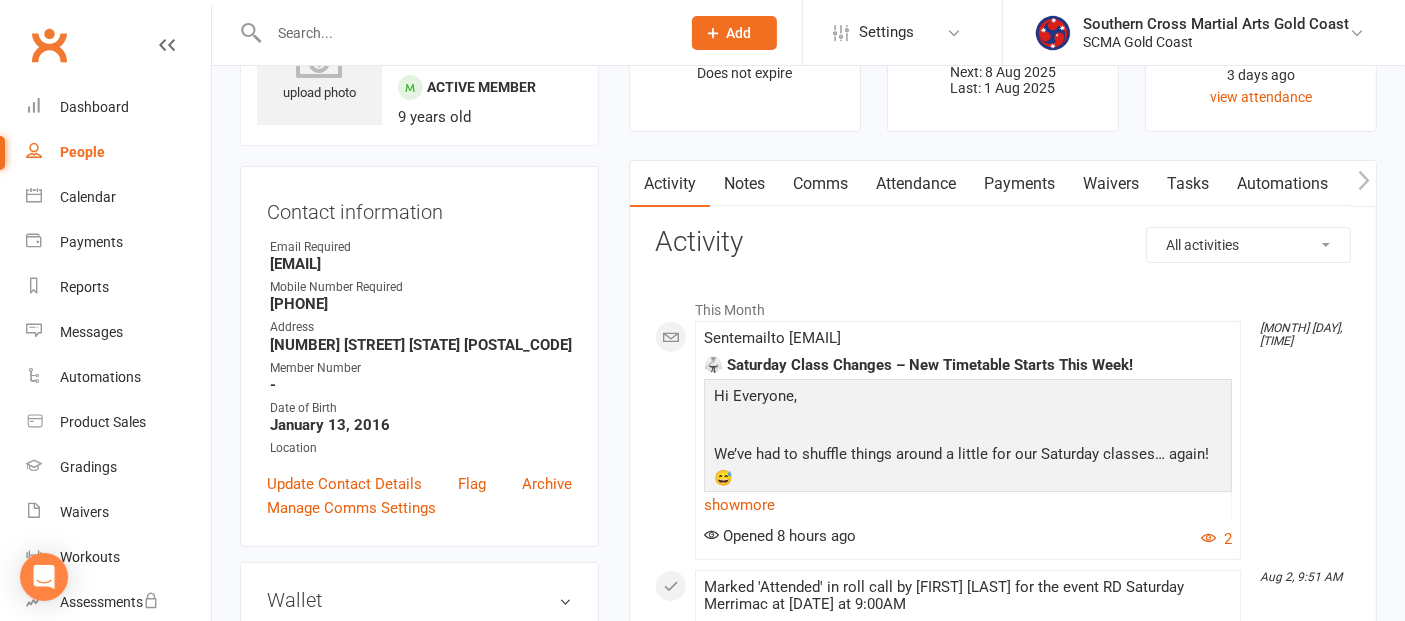 click on "Waivers" at bounding box center (1111, 184) 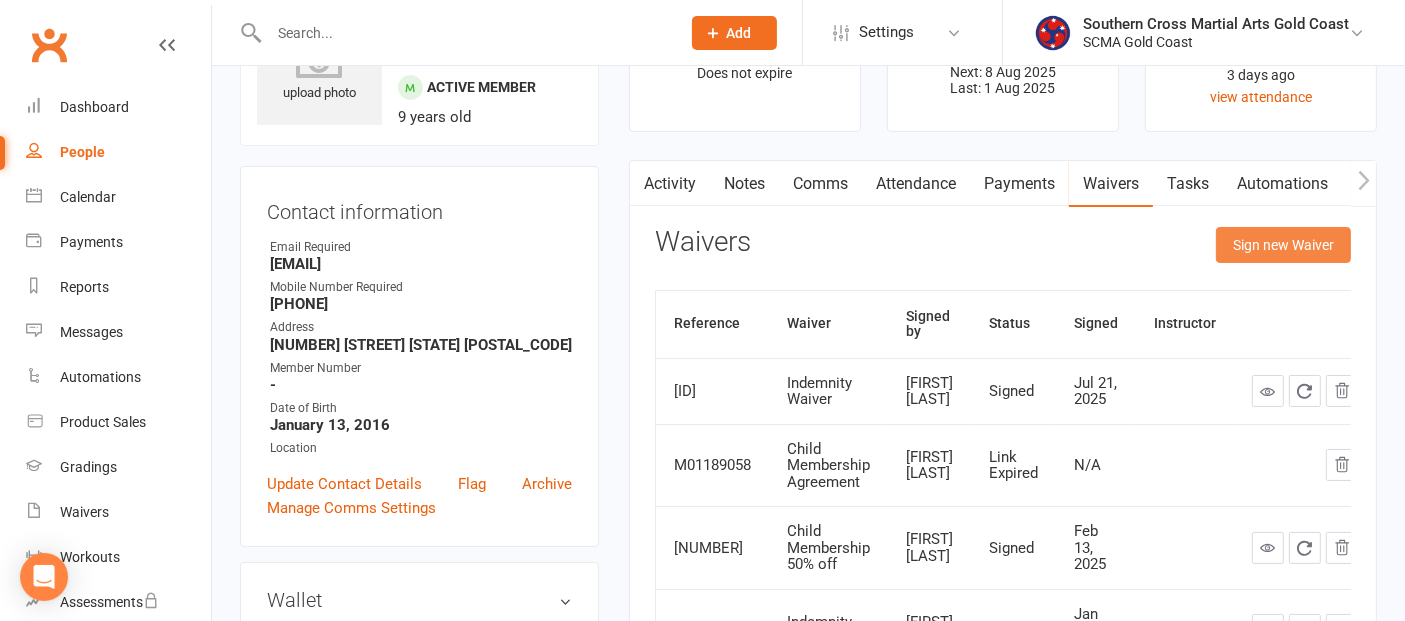 click on "Sign new Waiver" at bounding box center (1283, 245) 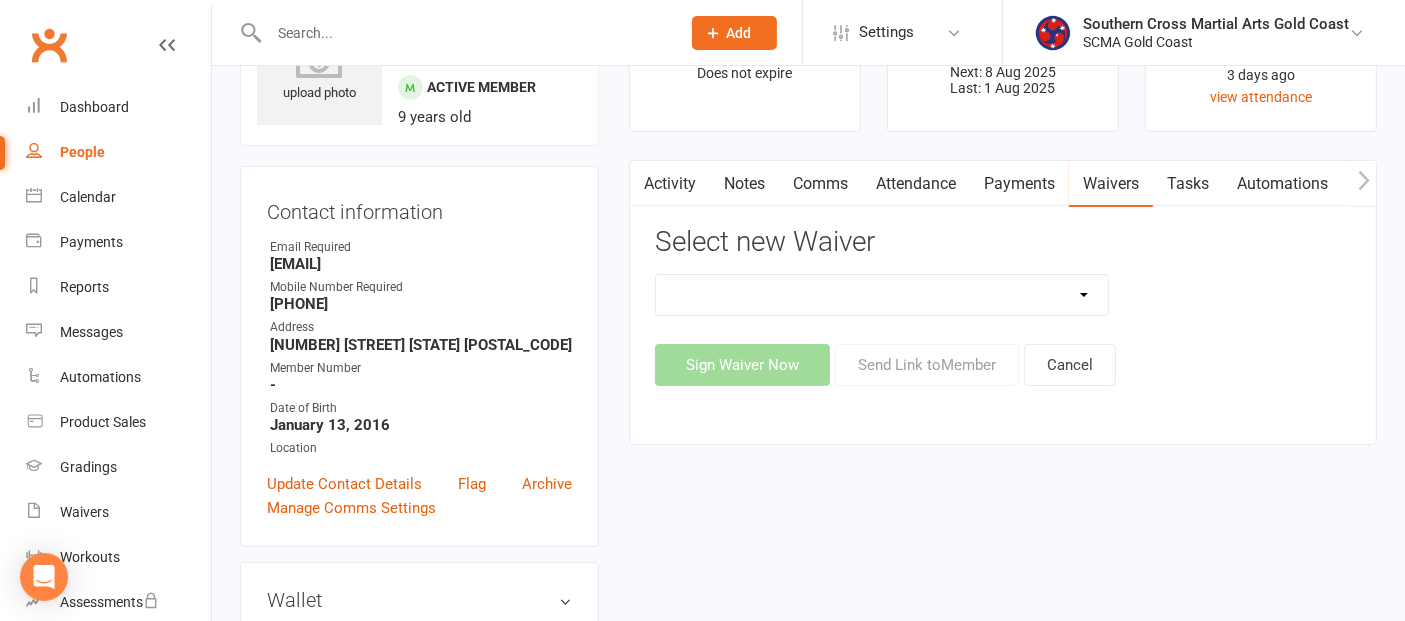 click on "Adult Event Waiver Adult Membership Agreement Adult Membership Level Change BJJ Free Trail Booking Form BJJ Kids Membership Agreement Change Of Details Child Agreement School Term Discount Child Event Waiver Child Membership 50% off Child Membership Agreement Child Membership Change Form General Waiver Indemnity Waiver Indemnity Waiver Karate Party (1)" at bounding box center [882, 295] 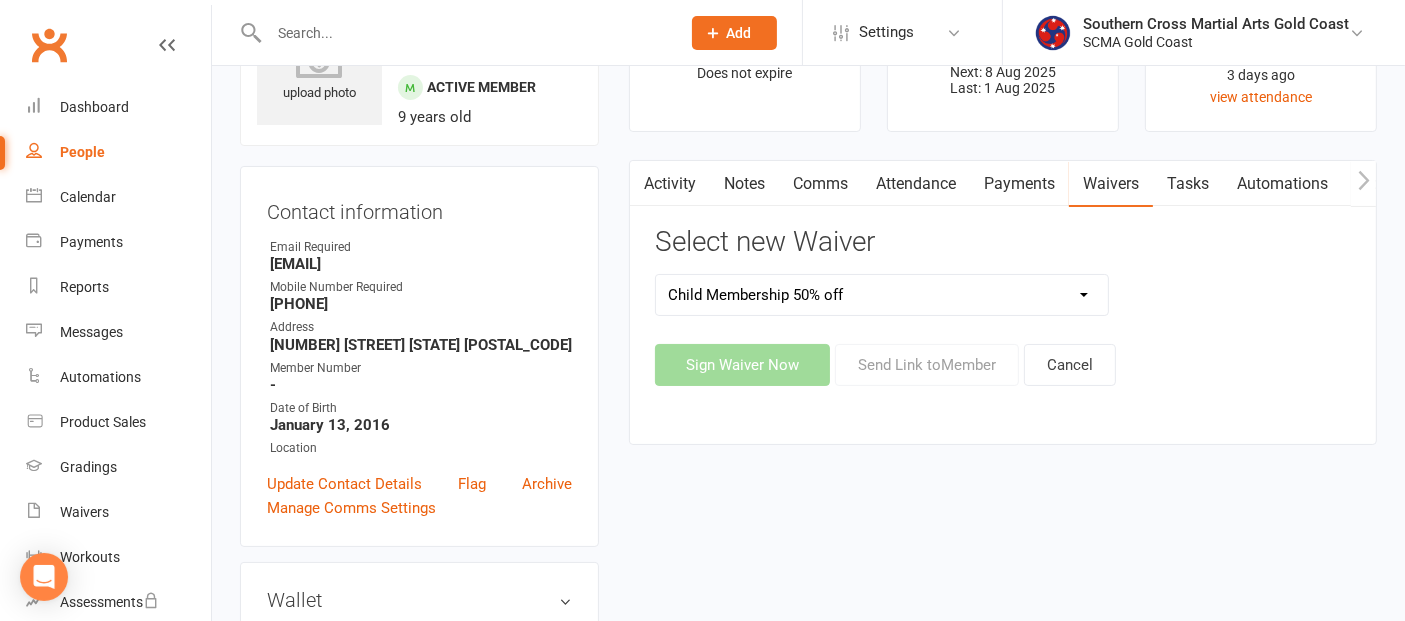 click on "Adult Event Waiver Adult Membership Agreement Adult Membership Level Change BJJ Free Trail Booking Form BJJ Kids Membership Agreement Change Of Details Child Agreement School Term Discount Child Event Waiver Child Membership 50% off Child Membership Agreement Child Membership Change Form General Waiver Indemnity Waiver Indemnity Waiver Karate Party (1)" at bounding box center [882, 295] 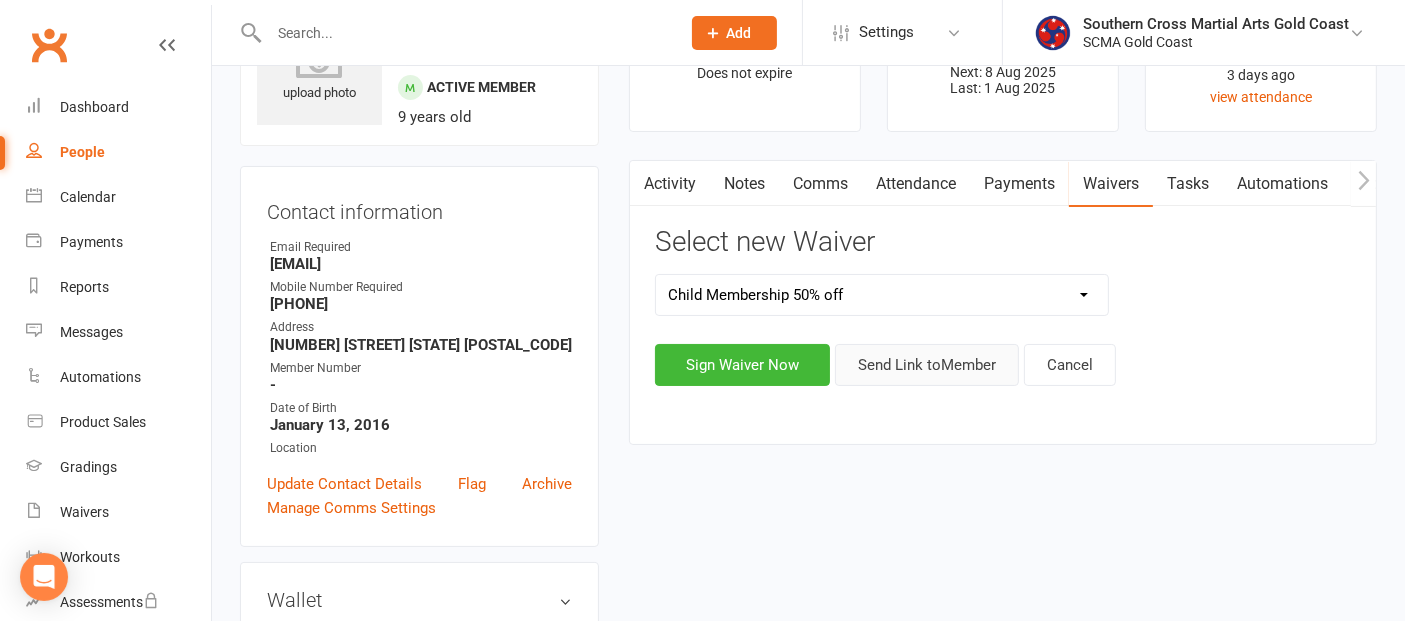click on "Send Link to  Member" at bounding box center [927, 365] 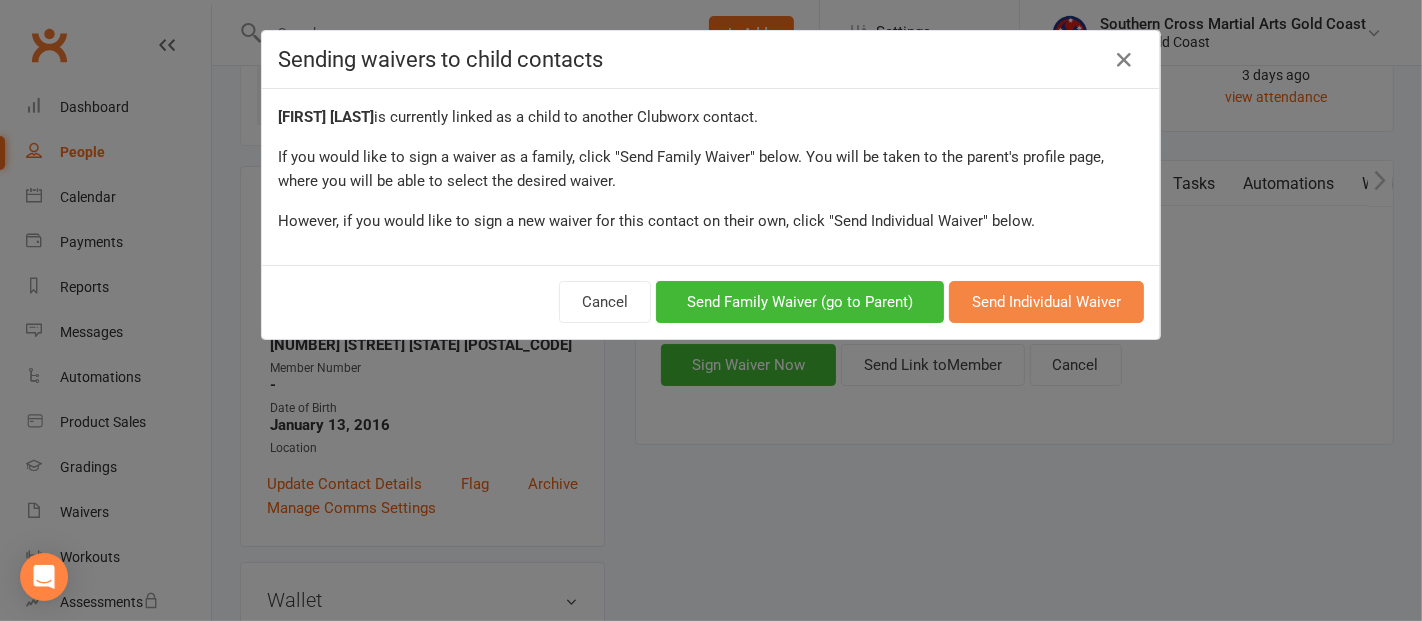 click on "Send Individual Waiver" at bounding box center [1046, 302] 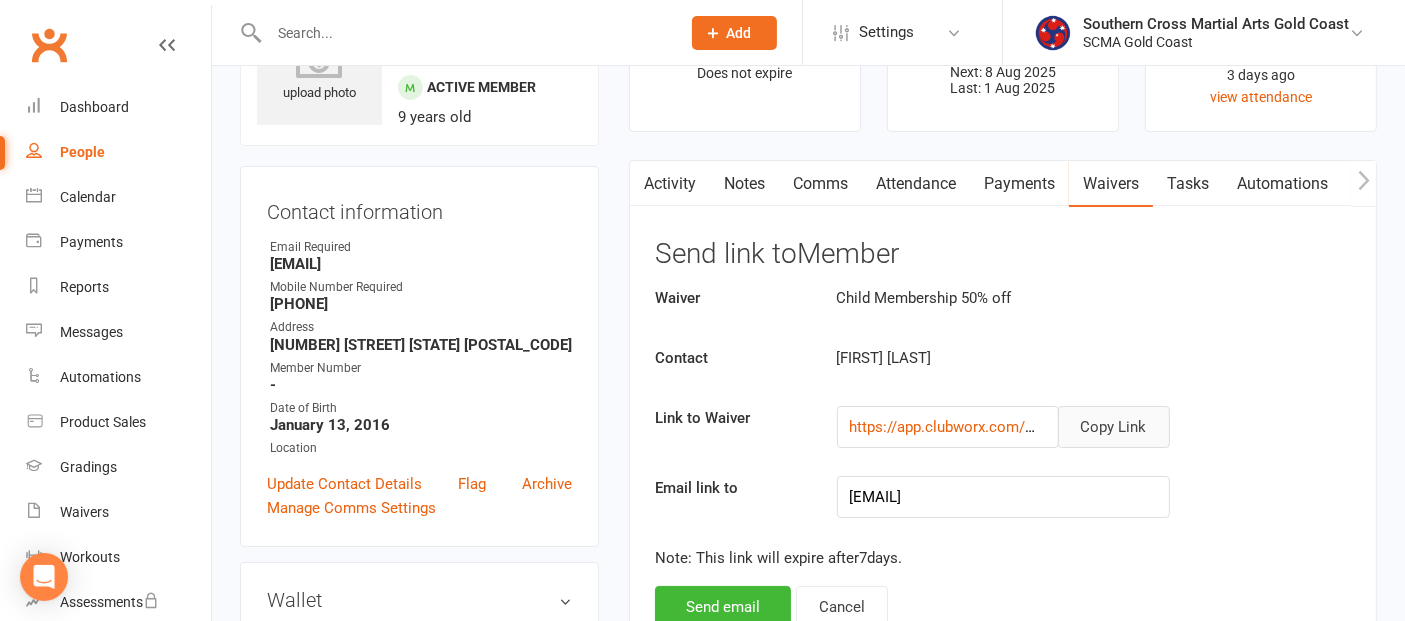 click on "Copy Link" at bounding box center [1114, 427] 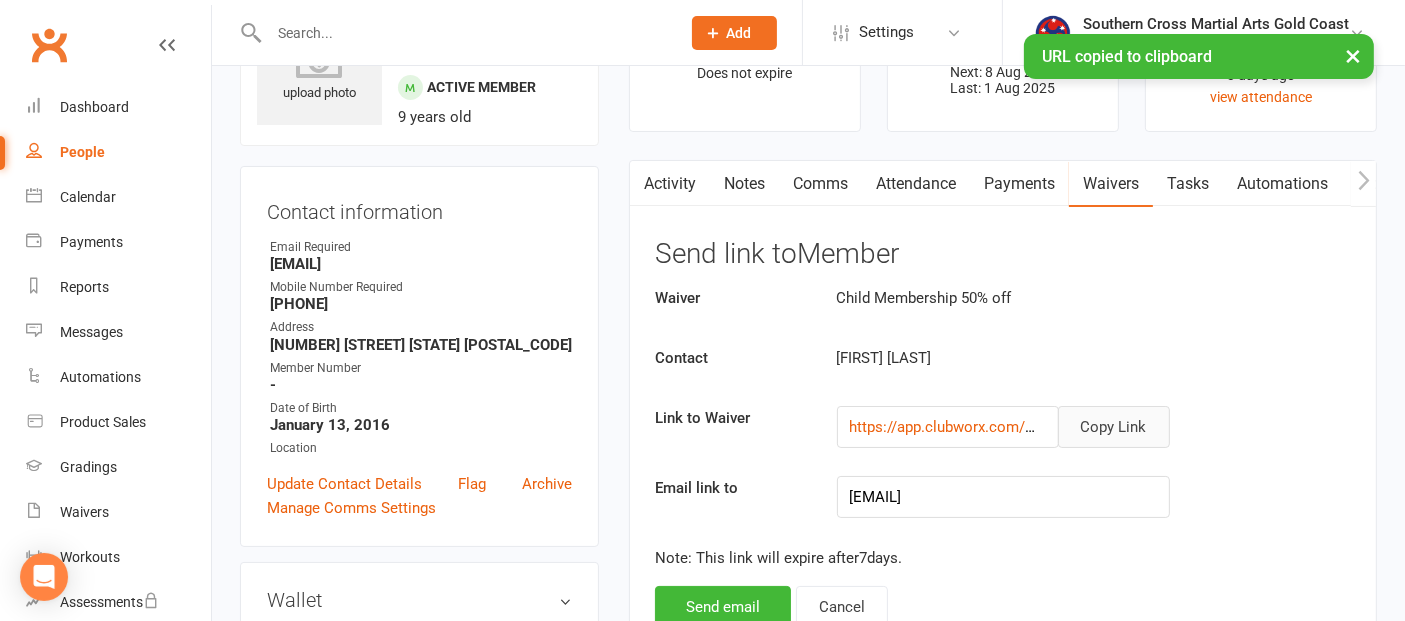 click on "Comms" at bounding box center [820, 184] 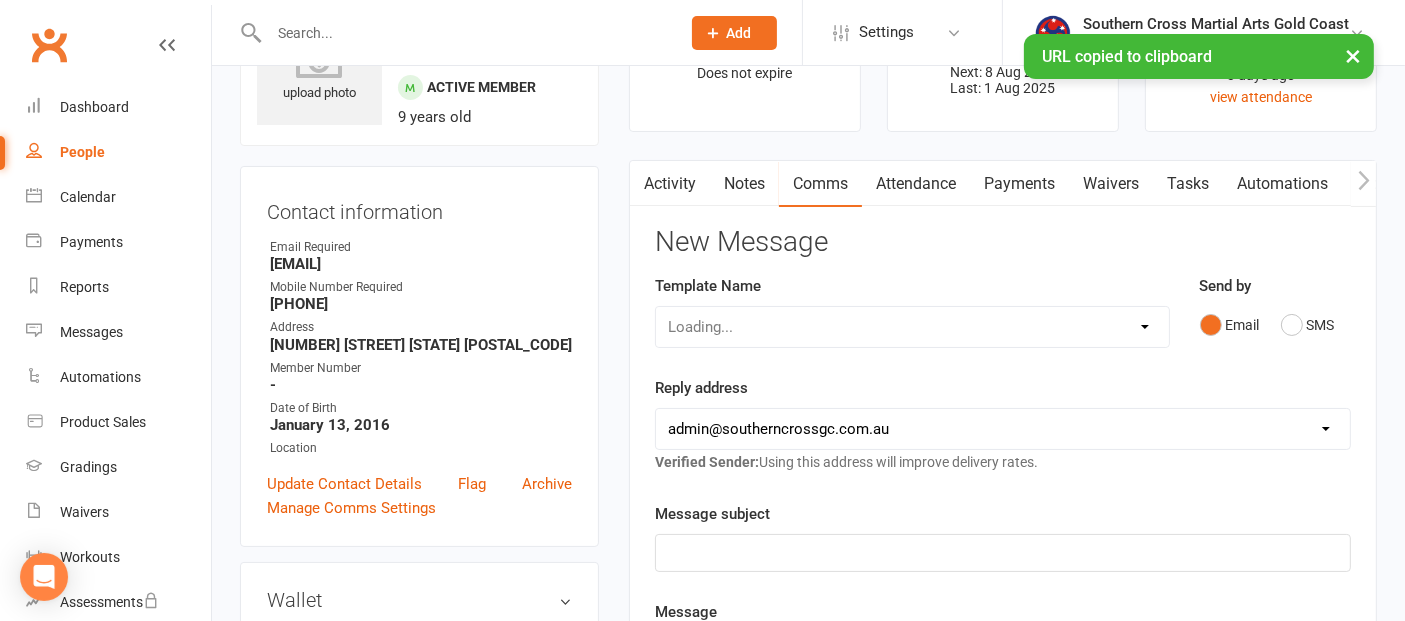 click on "Loading..." at bounding box center [912, 327] 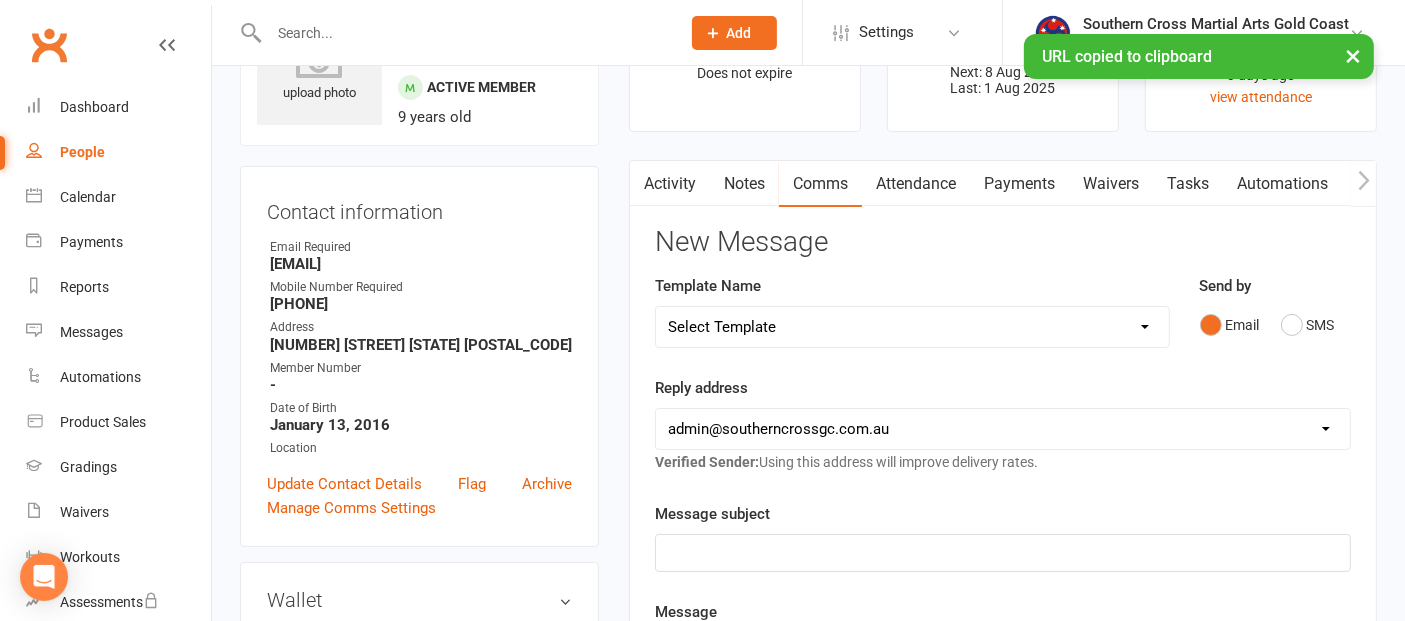 click on "Select Template [EMAIL] 11 reasons [EMAIL] 18 Bday [EMAIL] 1 Week no training [EMAIL] 2021 starting soon [EMAIL] 2nd Email [SMS] 2nd Intro [EMAIL] 3&4 year Email3 [EMAIL] 3&4 years Email 1: Class Announcement & Waitlist [EMAIL] 3&4 years Email2 [EMAIL] 50% Off Joining [EMAIL] 50% Off Joining FOLLOWUP [SMS] AAA blank SMS [EMAIL] Absent for more than 2 weeks [EMAIL] Adult Welcome [EMAIL] After 1st BJJ Kids Class [EMAIL] After 1st Class [EMAIL] After 1st Class Youth Adult [EMAIL] After first MT [EMAIL] And Fees [EMAIL] Arundel Joining [EMAIL] Back to Training [EMAIL] BJJ Free Trail INFO [EMAIL] BJJ Info [EMAIL] Booking Change [EMAIL] Booking Details [EMAIL] Booking details for new members [EMAIL] Bring A Friend [EMAIL] Camp booking confirmed [EMAIL] Camp grade invite [EMAIL] Camp help Leadership Team [EMAIL] Change of venue temporary [EMAIL] Child Event Waiver [EMAIL] Children and Adults Train together [EMAIL] Class Changes [EMAIL] Credit Card Expiry [EMAIL] Credit Card Form [EMAIL] Day 4 EMAIL [EMAIL] Induction" at bounding box center (912, 327) 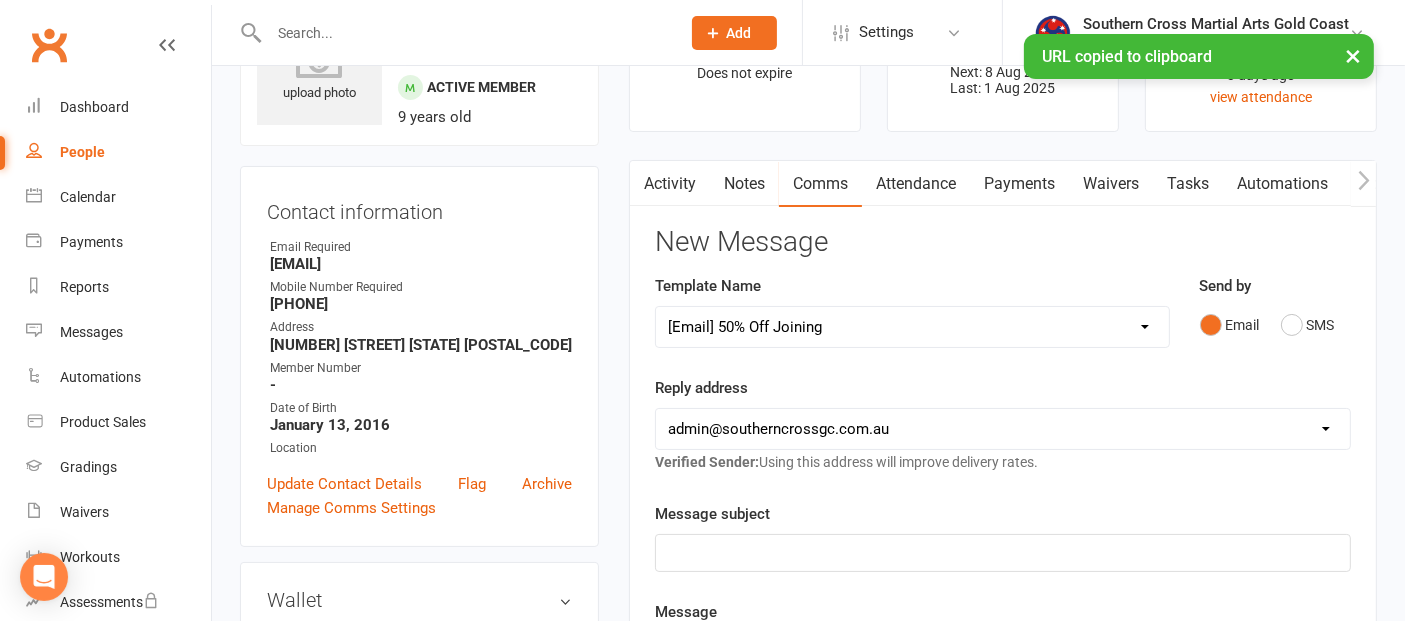 click on "Select Template [EMAIL] 11 reasons [EMAIL] 18 Bday [EMAIL] 1 Week no training [EMAIL] 2021 starting soon [EMAIL] 2nd Email [SMS] 2nd Intro [EMAIL] 3&4 year Email3 [EMAIL] 3&4 years Email 1: Class Announcement & Waitlist [EMAIL] 3&4 years Email2 [EMAIL] 50% Off Joining [EMAIL] 50% Off Joining FOLLOWUP [SMS] AAA blank SMS [EMAIL] Absent for more than 2 weeks [EMAIL] Adult Welcome [EMAIL] After 1st BJJ Kids Class [EMAIL] After 1st Class [EMAIL] After 1st Class Youth Adult [EMAIL] After first MT [EMAIL] And Fees [EMAIL] Arundel Joining [EMAIL] Back to Training [EMAIL] BJJ Free Trail INFO [EMAIL] BJJ Info [EMAIL] Booking Change [EMAIL] Booking Details [EMAIL] Booking details for new members [EMAIL] Bring A Friend [EMAIL] Camp booking confirmed [EMAIL] Camp grade invite [EMAIL] Camp help Leadership Team [EMAIL] Change of venue temporary [EMAIL] Child Event Waiver [EMAIL] Children and Adults Train together [EMAIL] Class Changes [EMAIL] Credit Card Expiry [EMAIL] Credit Card Form [EMAIL] Day 4 EMAIL [EMAIL] Induction" at bounding box center (912, 327) 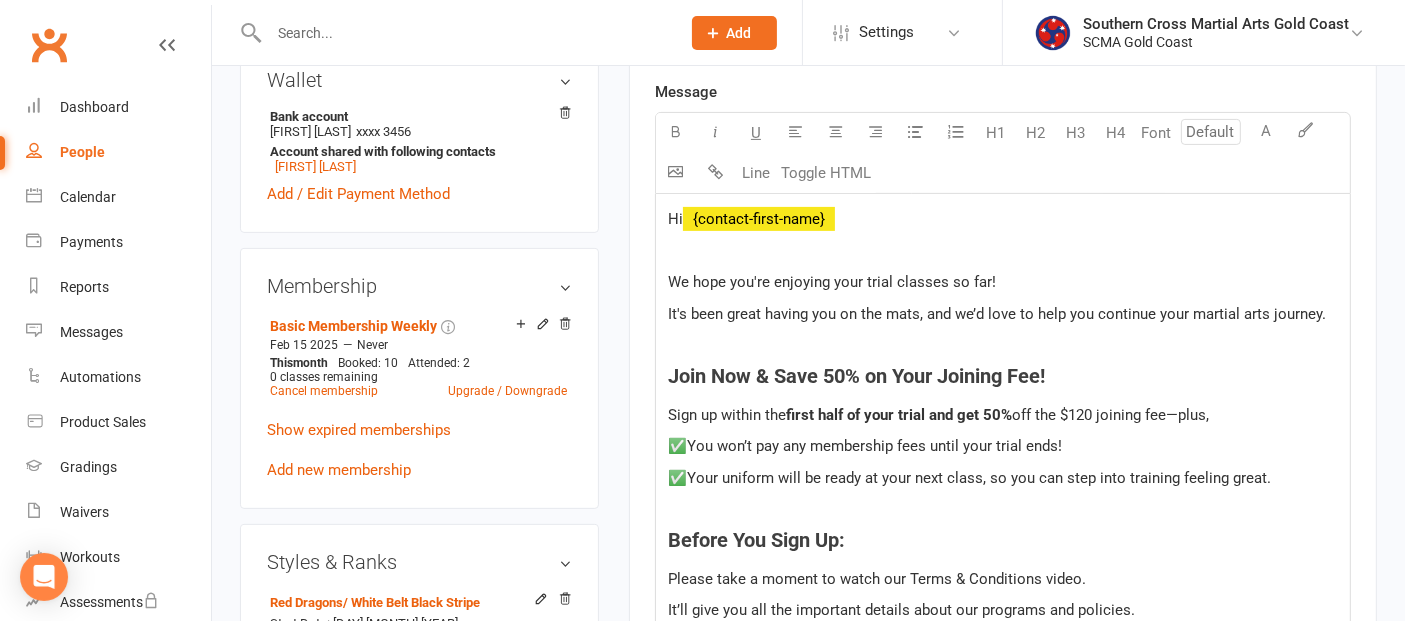 scroll, scrollTop: 666, scrollLeft: 0, axis: vertical 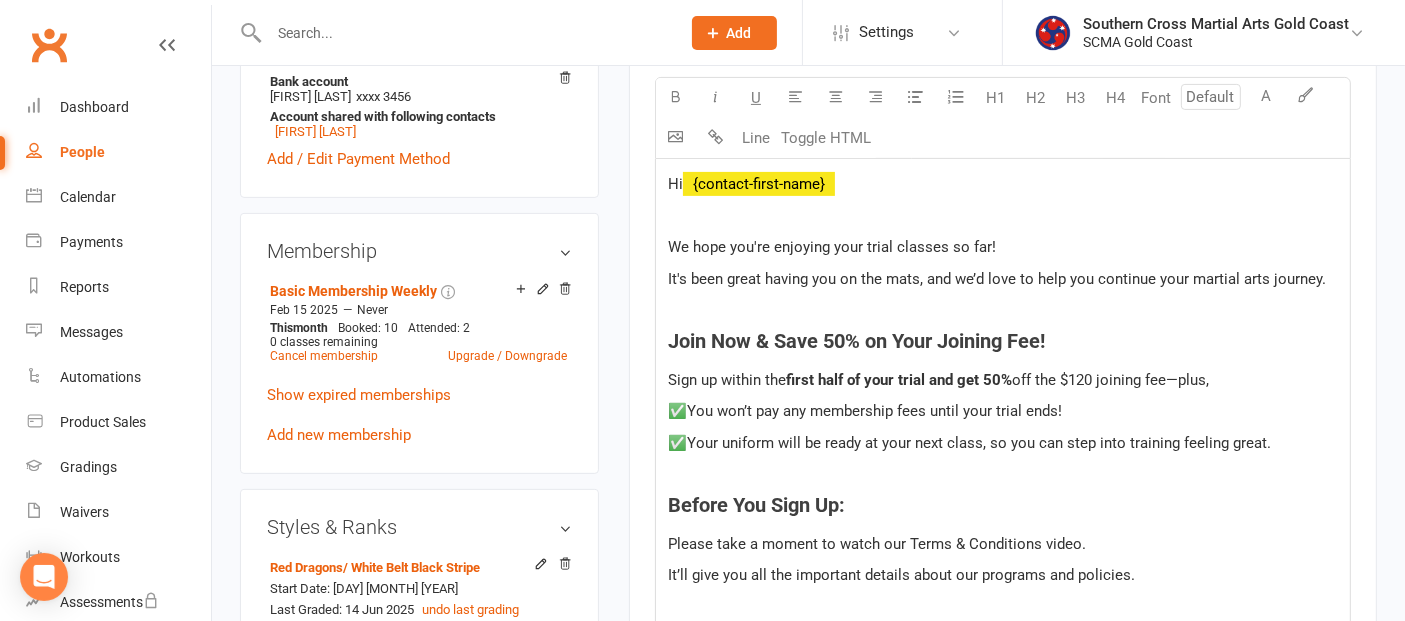 drag, startPoint x: 879, startPoint y: 184, endPoint x: 694, endPoint y: 178, distance: 185.09727 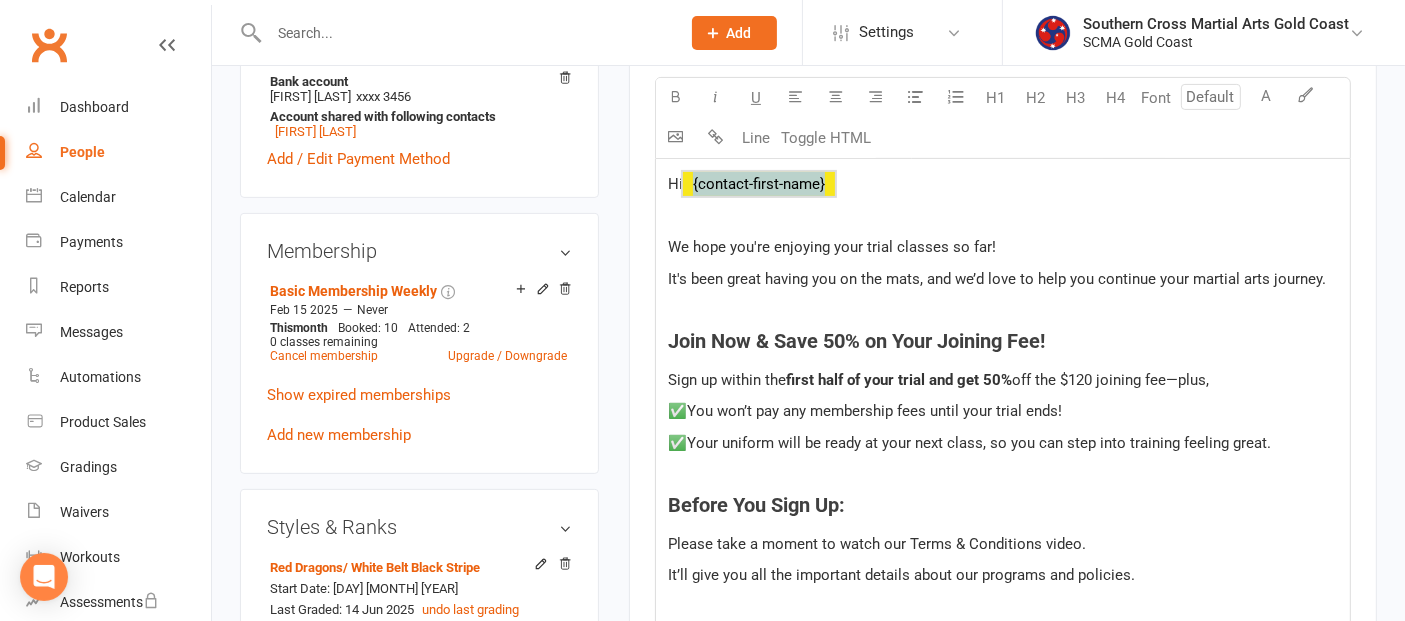 drag, startPoint x: 877, startPoint y: 187, endPoint x: 766, endPoint y: 181, distance: 111.16204 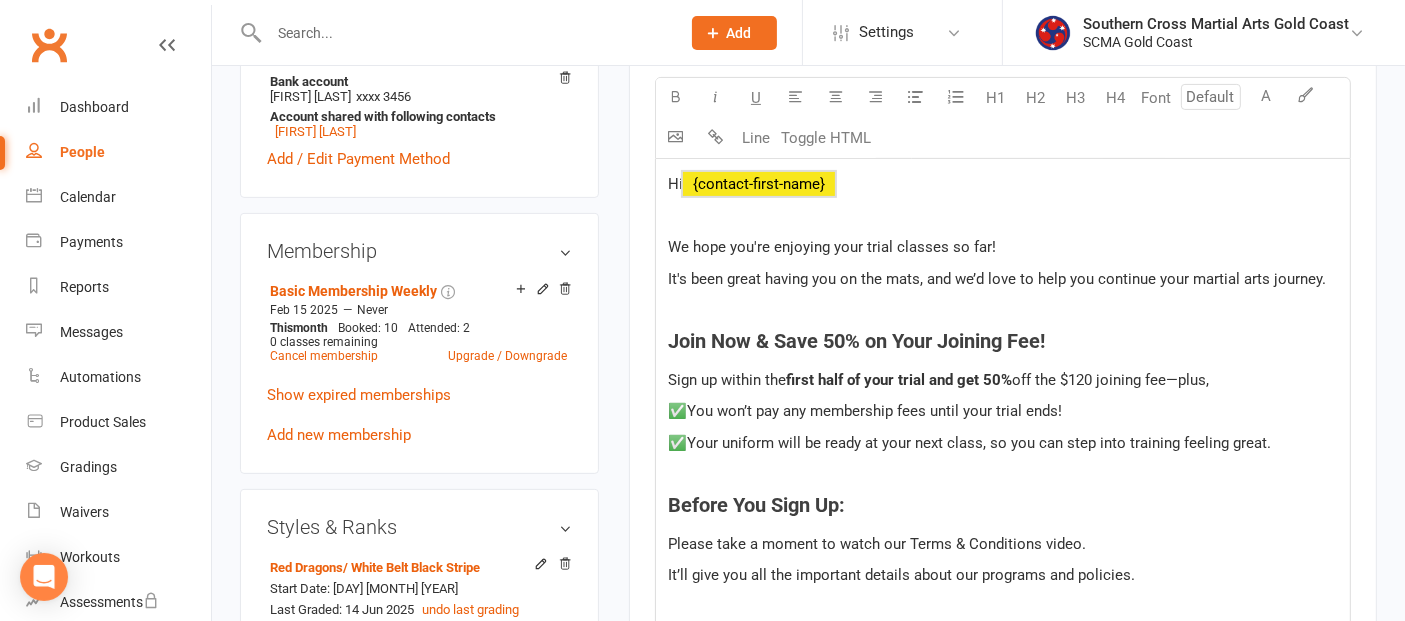 click on "We hope you're enjoying your trial classes so far!" 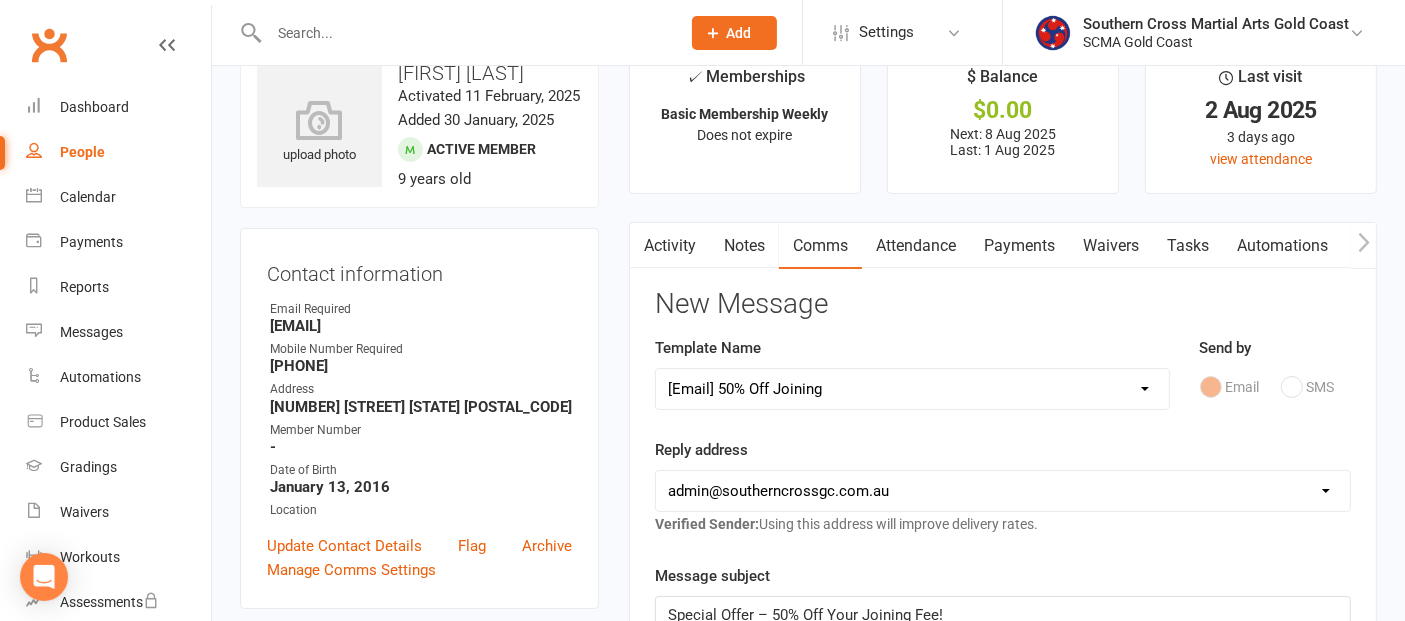 scroll, scrollTop: 444, scrollLeft: 0, axis: vertical 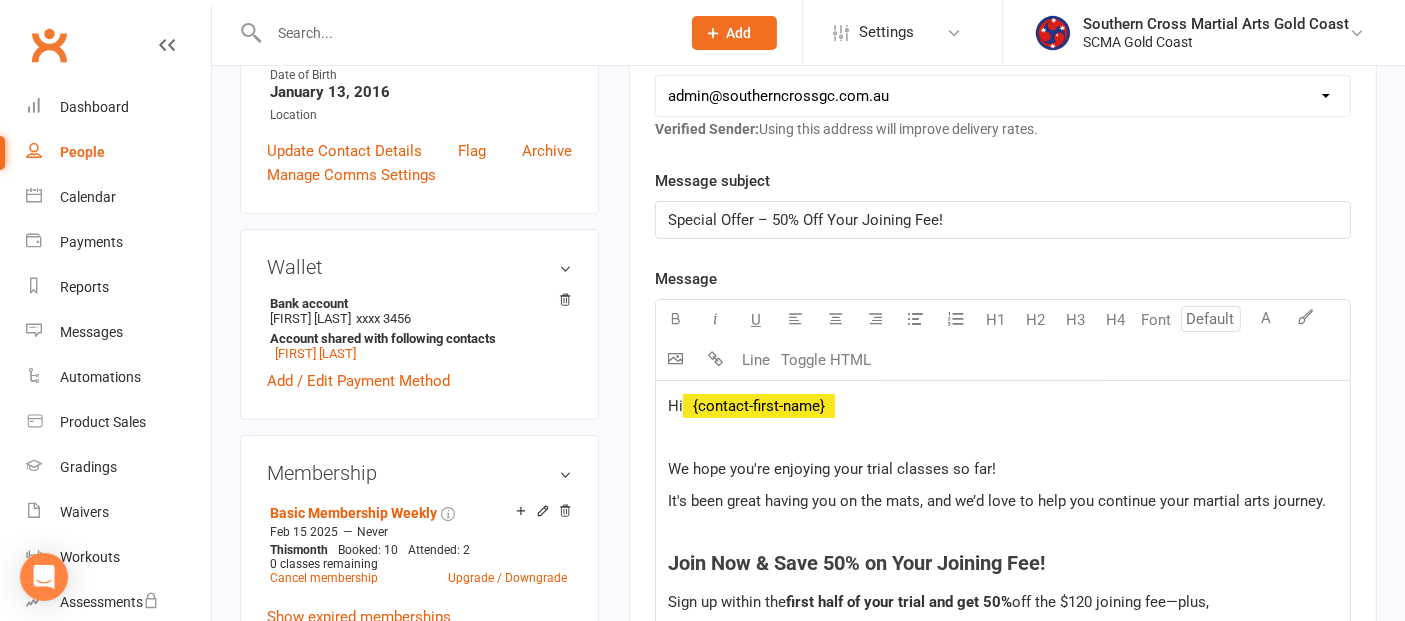 click on "Hi   ﻿ {contact-first-name} ﻿" 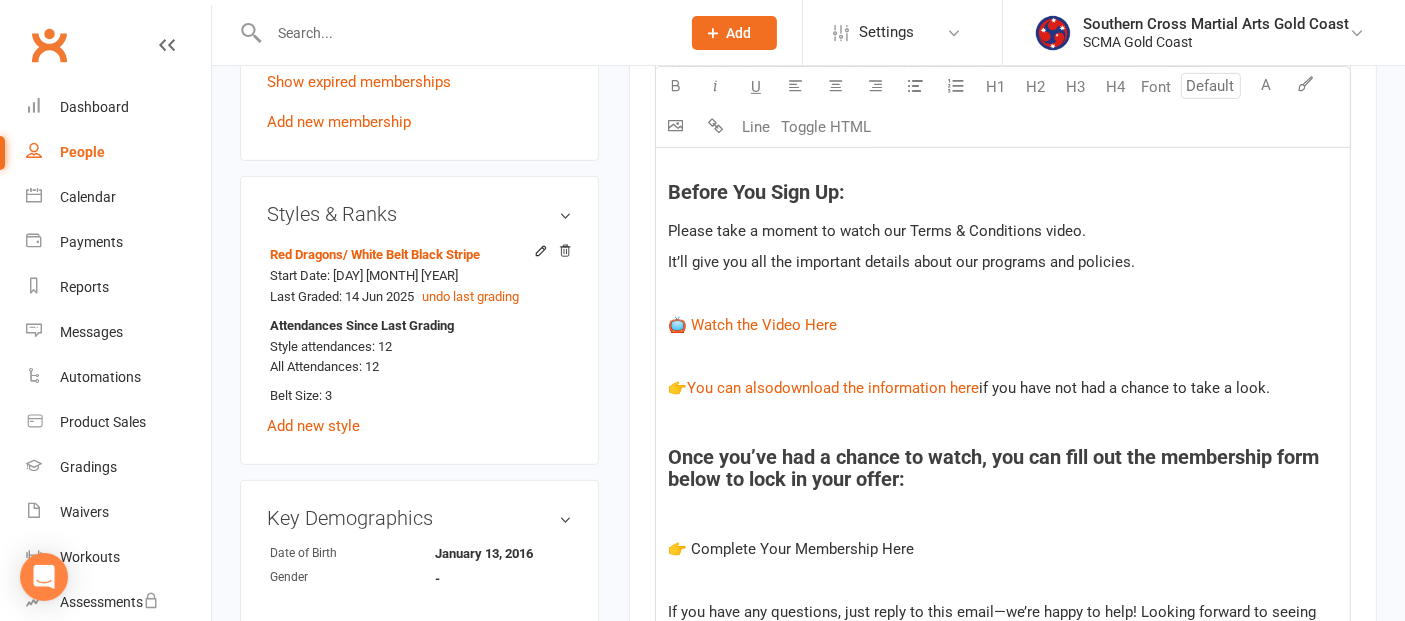 scroll, scrollTop: 1000, scrollLeft: 0, axis: vertical 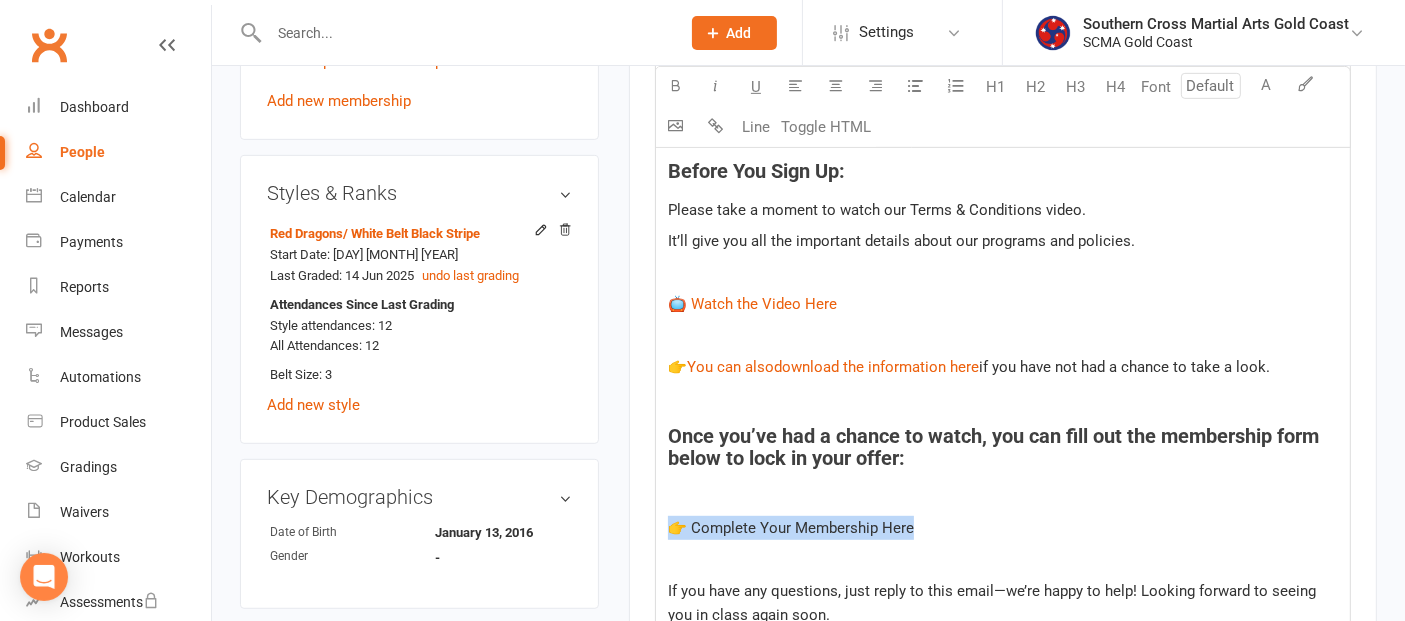 drag, startPoint x: 924, startPoint y: 516, endPoint x: 654, endPoint y: 512, distance: 270.02963 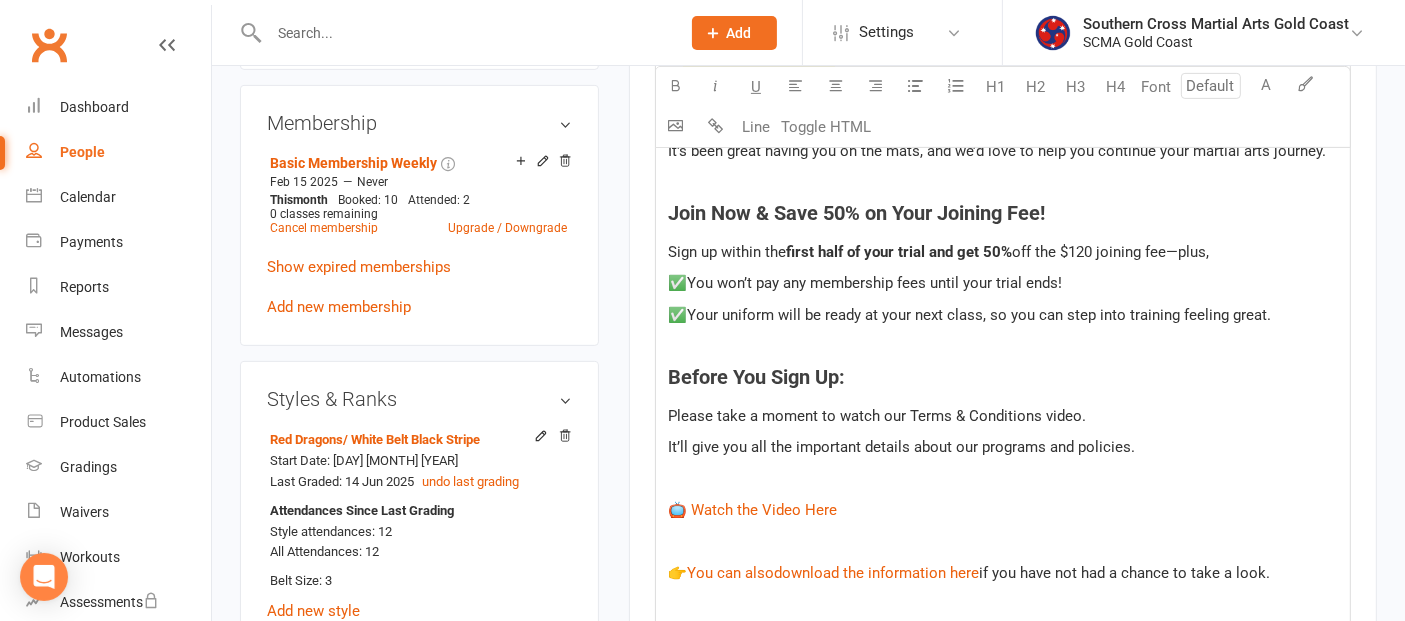 scroll, scrollTop: 777, scrollLeft: 0, axis: vertical 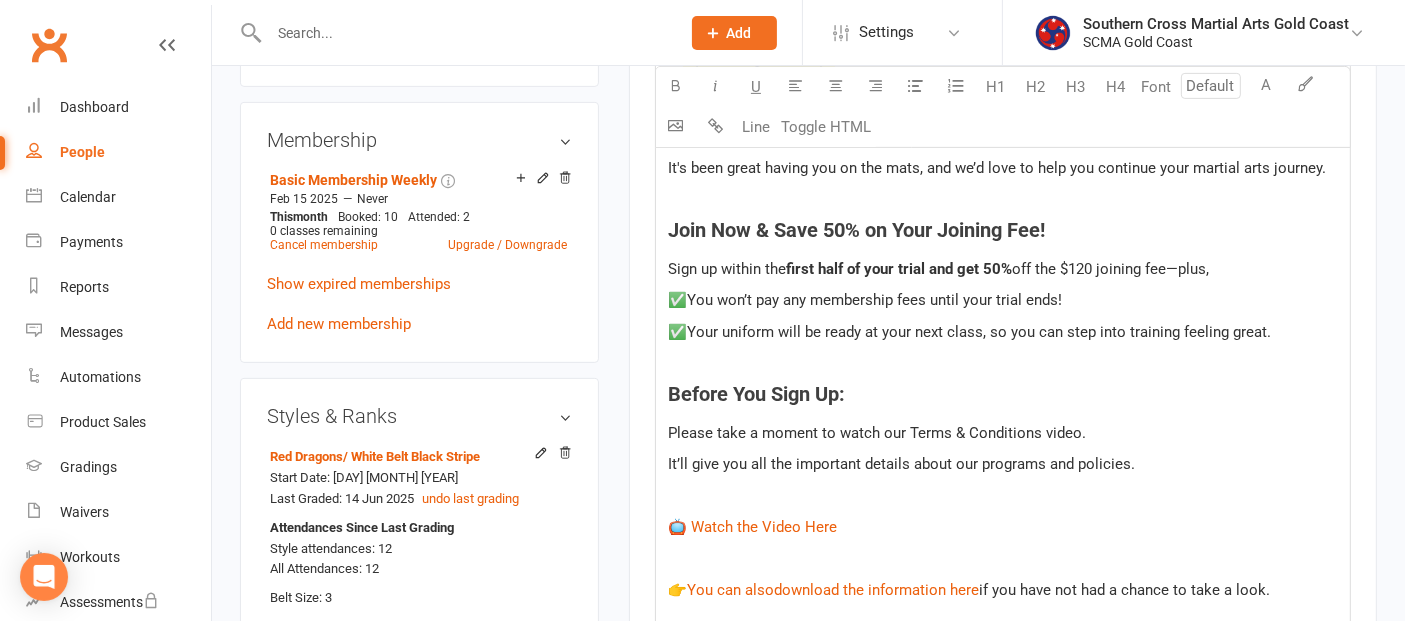 drag, startPoint x: 1080, startPoint y: 298, endPoint x: 930, endPoint y: 298, distance: 150 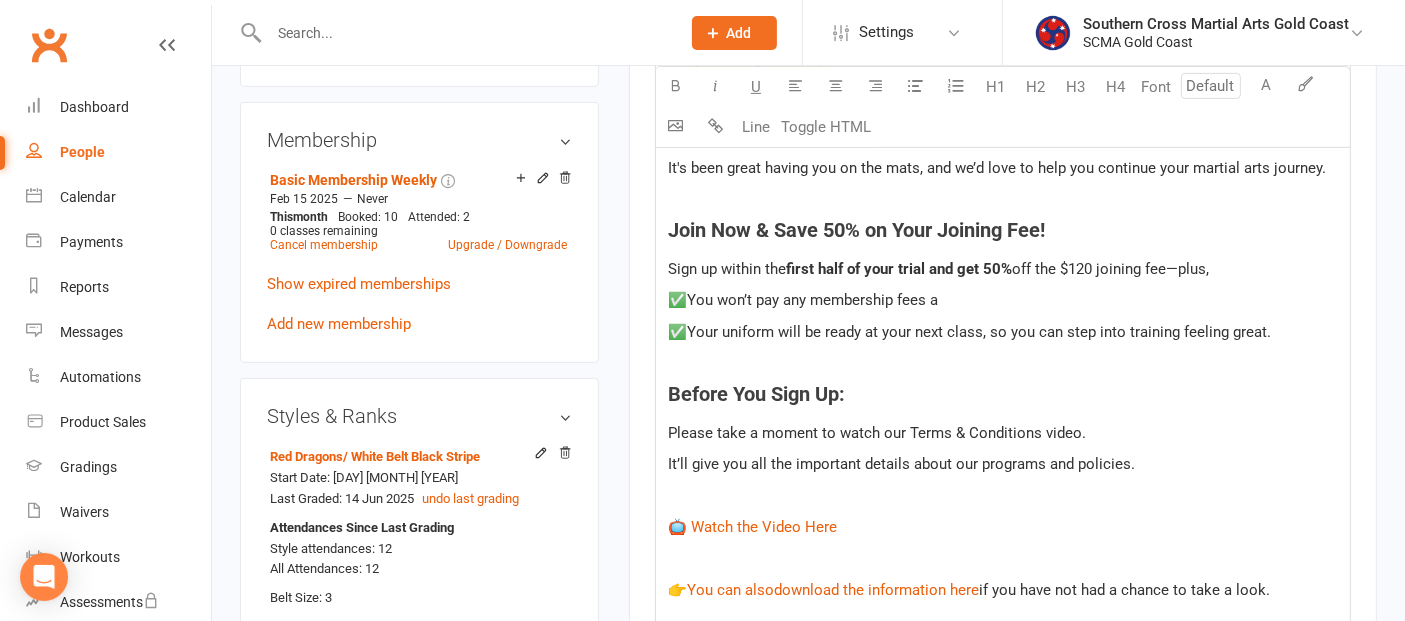 type 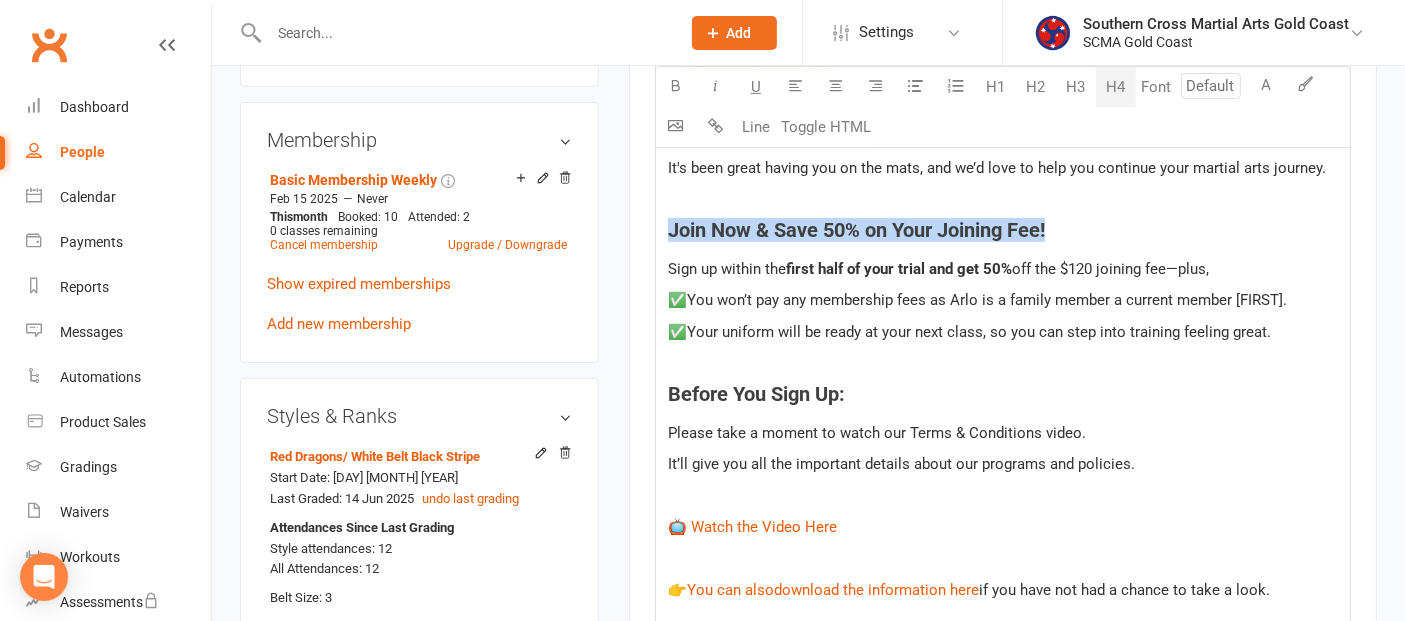 drag, startPoint x: 1057, startPoint y: 227, endPoint x: 658, endPoint y: 234, distance: 399.0614 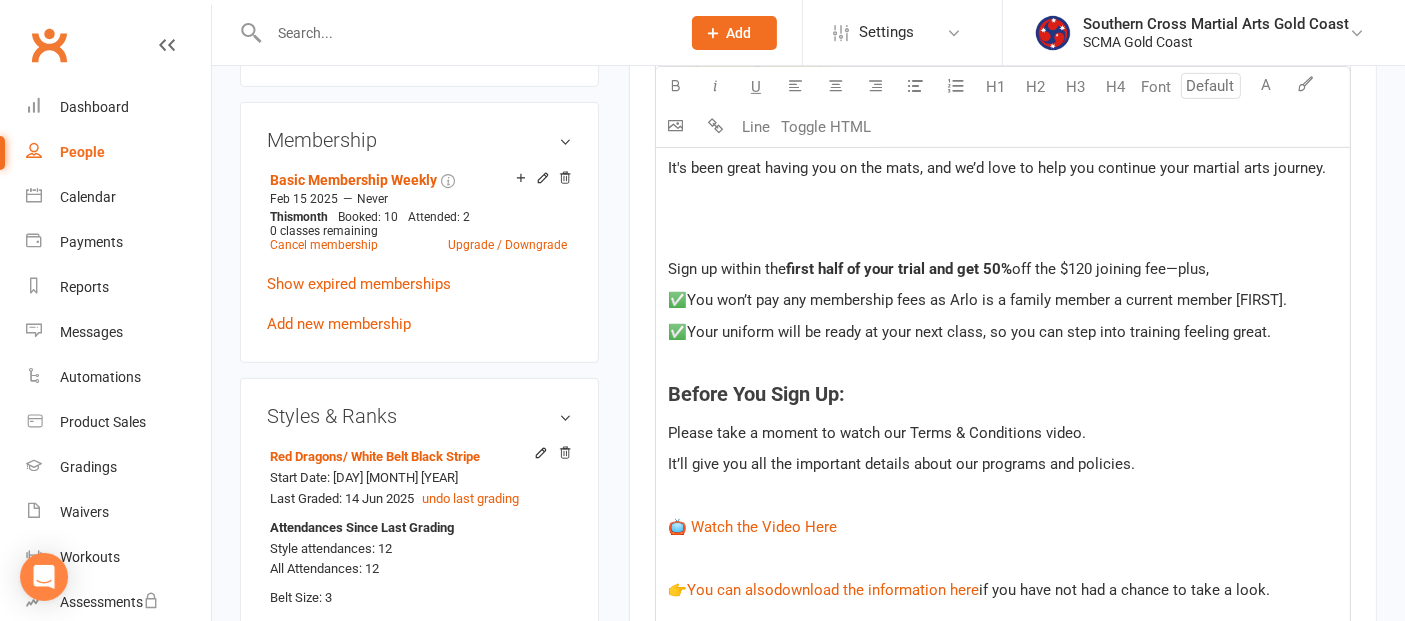drag, startPoint x: 1215, startPoint y: 263, endPoint x: 671, endPoint y: 268, distance: 544.02295 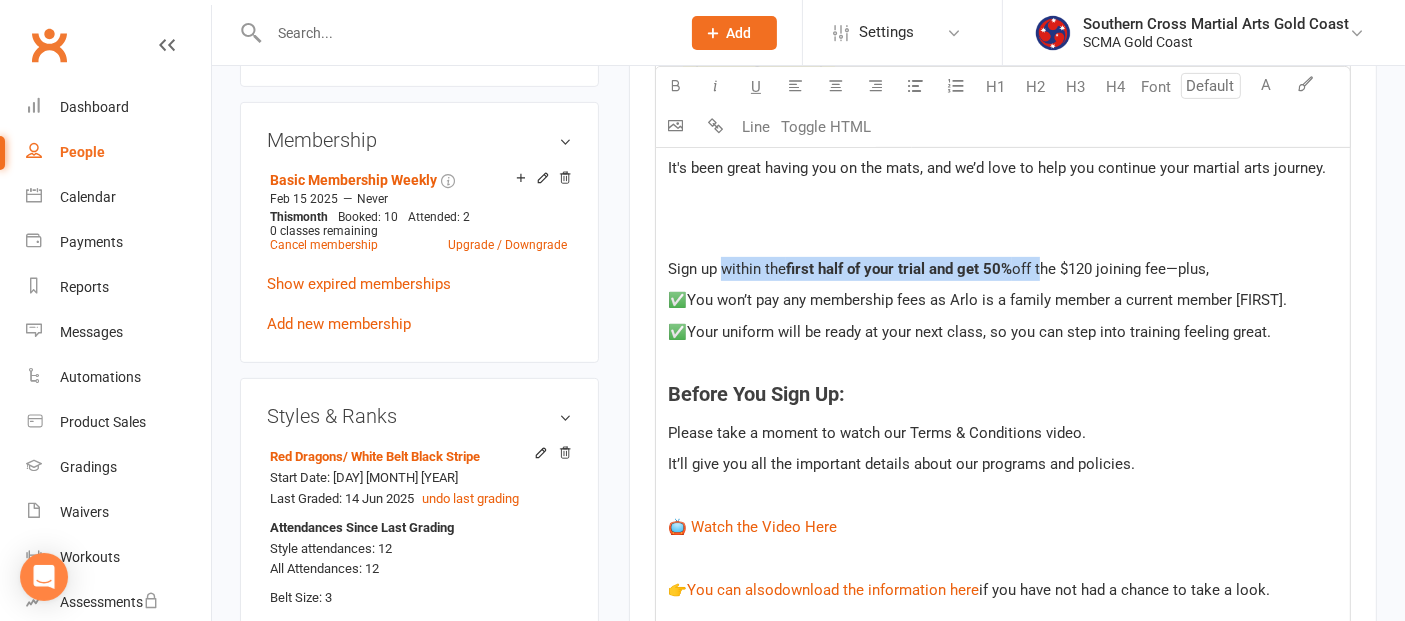 drag, startPoint x: 1039, startPoint y: 260, endPoint x: 722, endPoint y: 267, distance: 317.07727 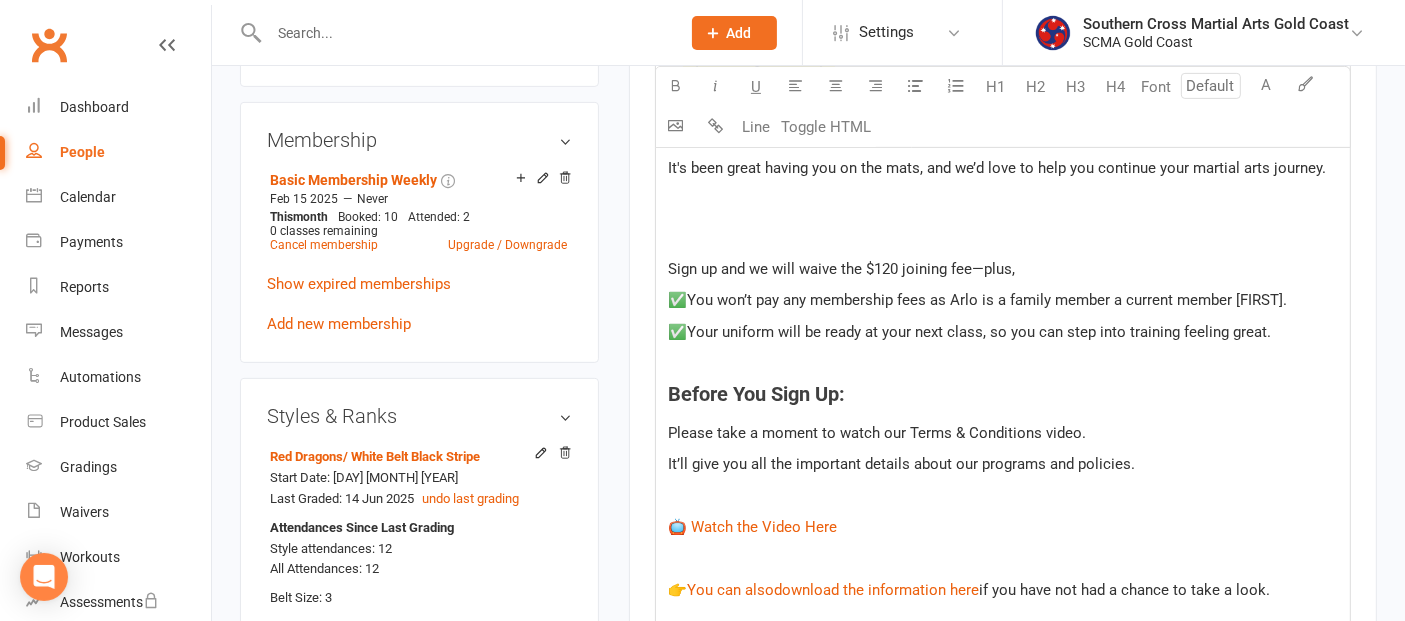 drag, startPoint x: 1025, startPoint y: 267, endPoint x: 662, endPoint y: 249, distance: 363.446 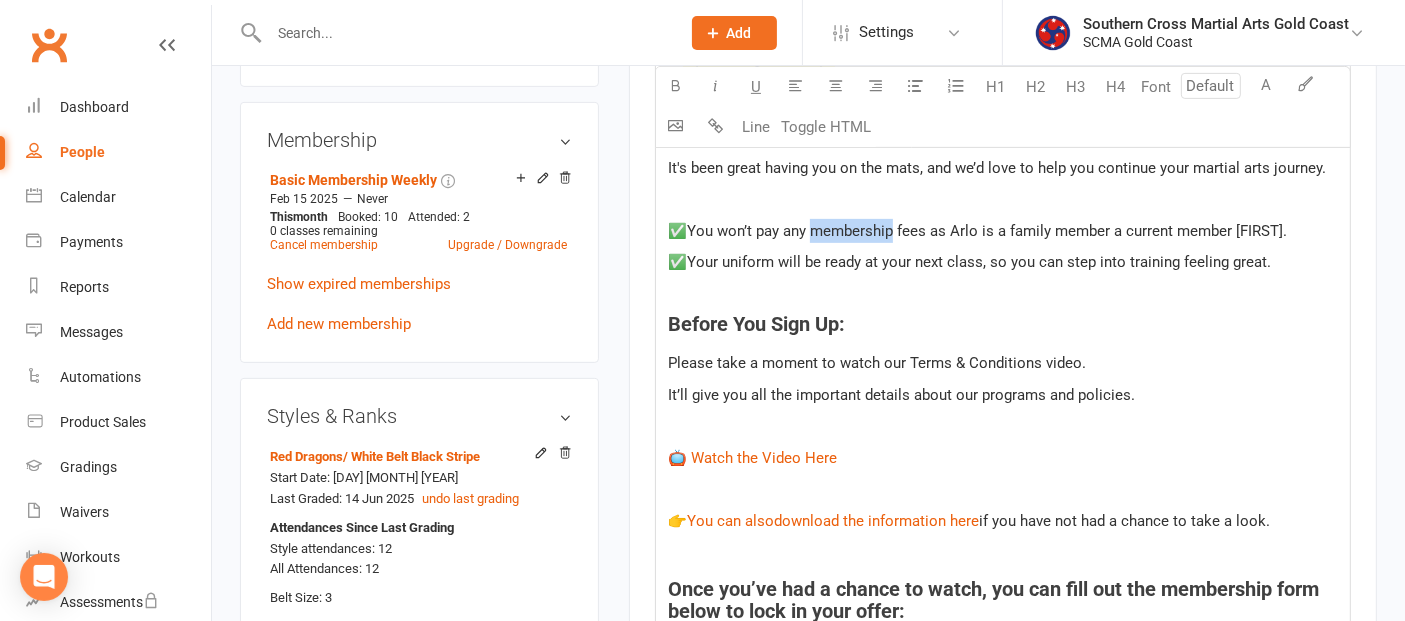drag, startPoint x: 894, startPoint y: 231, endPoint x: 811, endPoint y: 225, distance: 83.21658 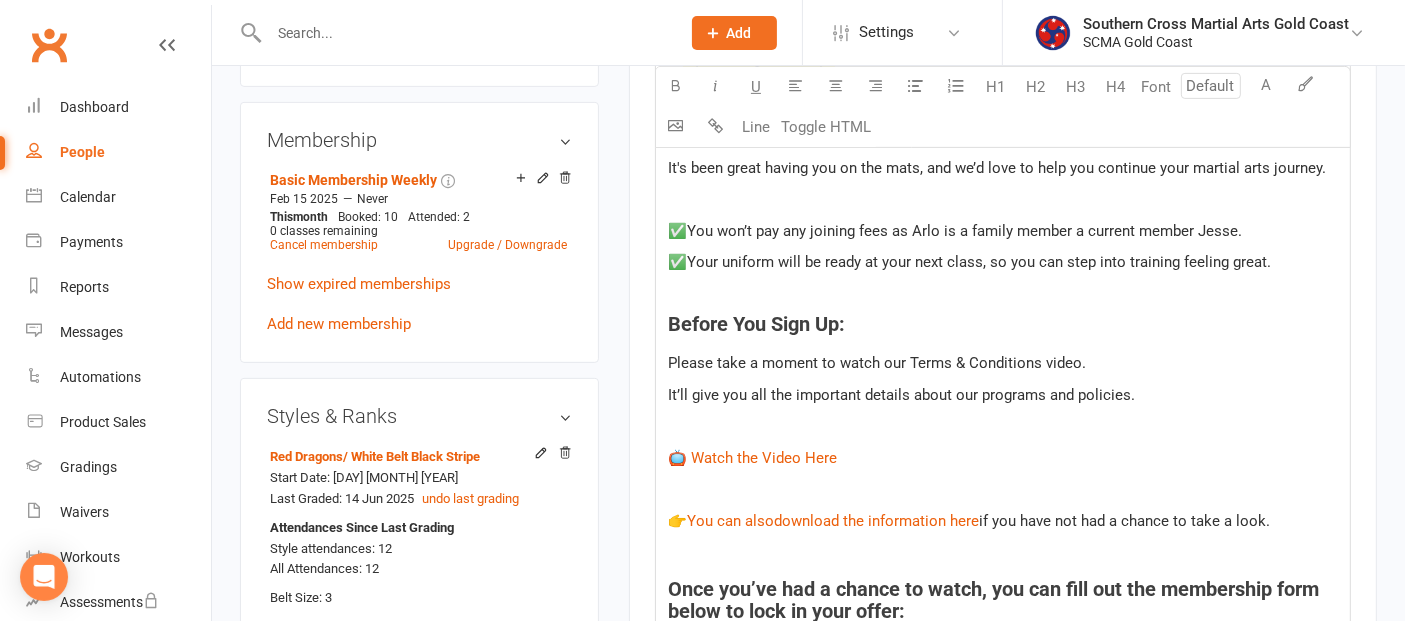 click 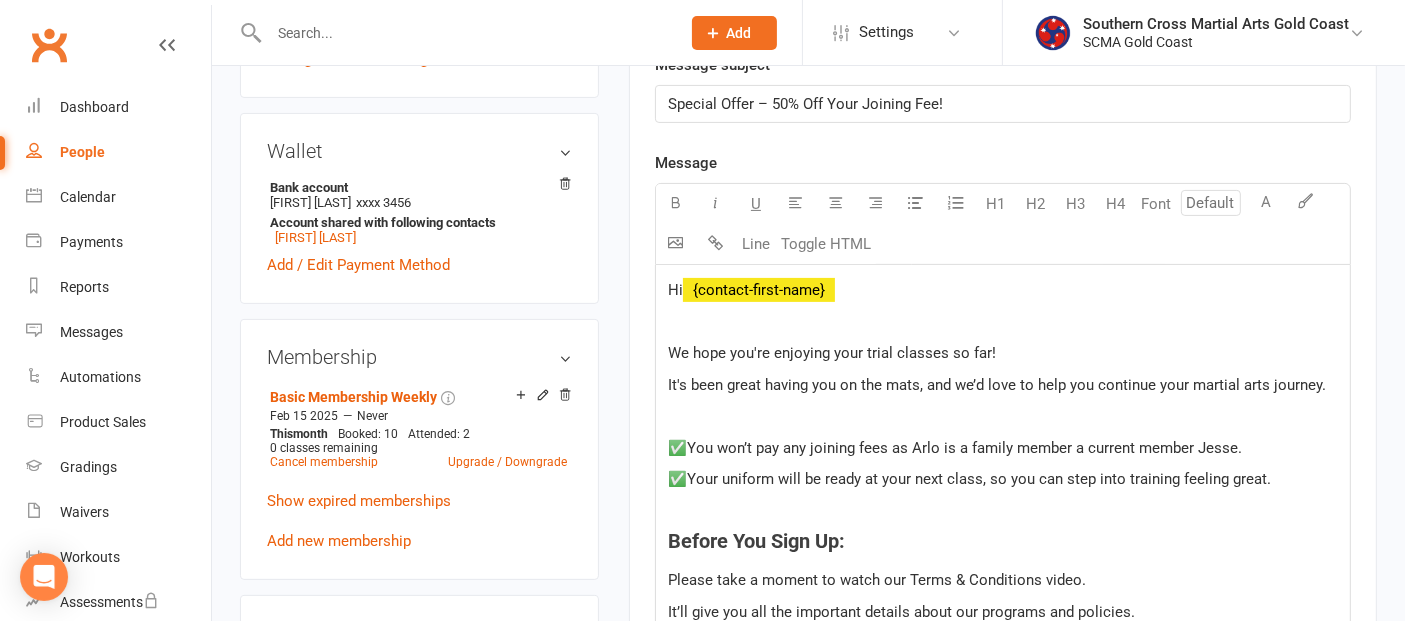 scroll, scrollTop: 555, scrollLeft: 0, axis: vertical 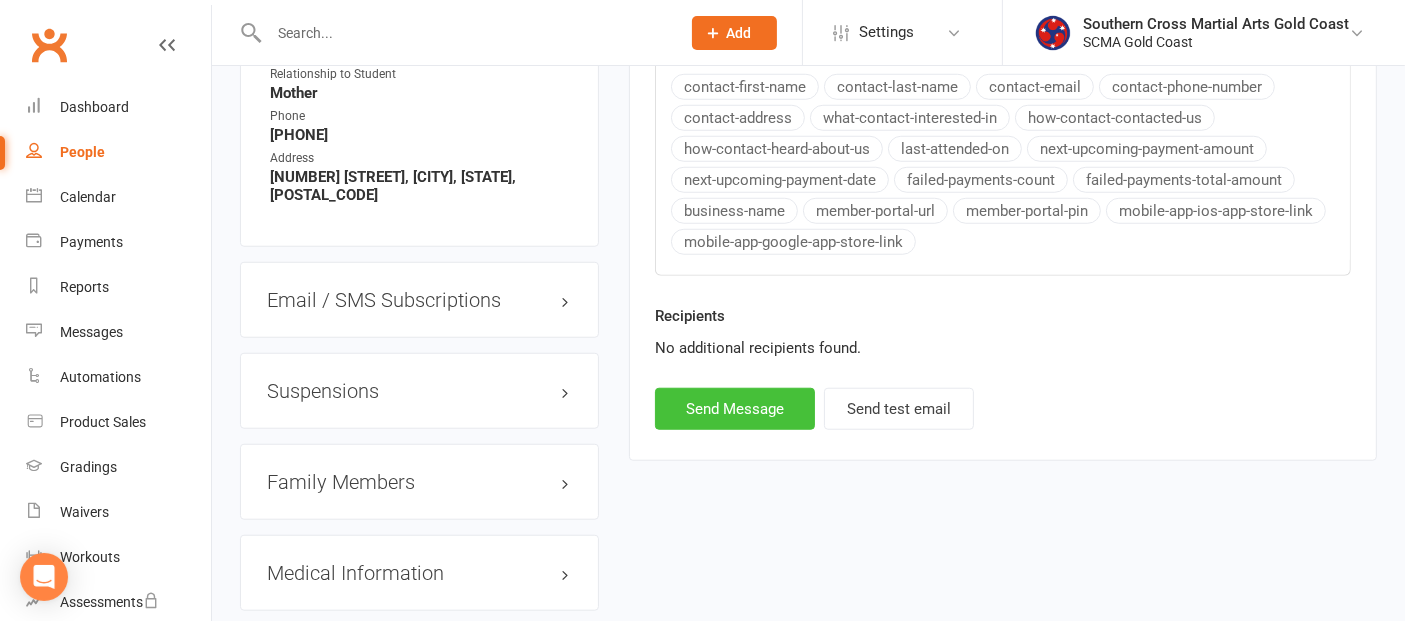 click on "Send Message" at bounding box center [735, 409] 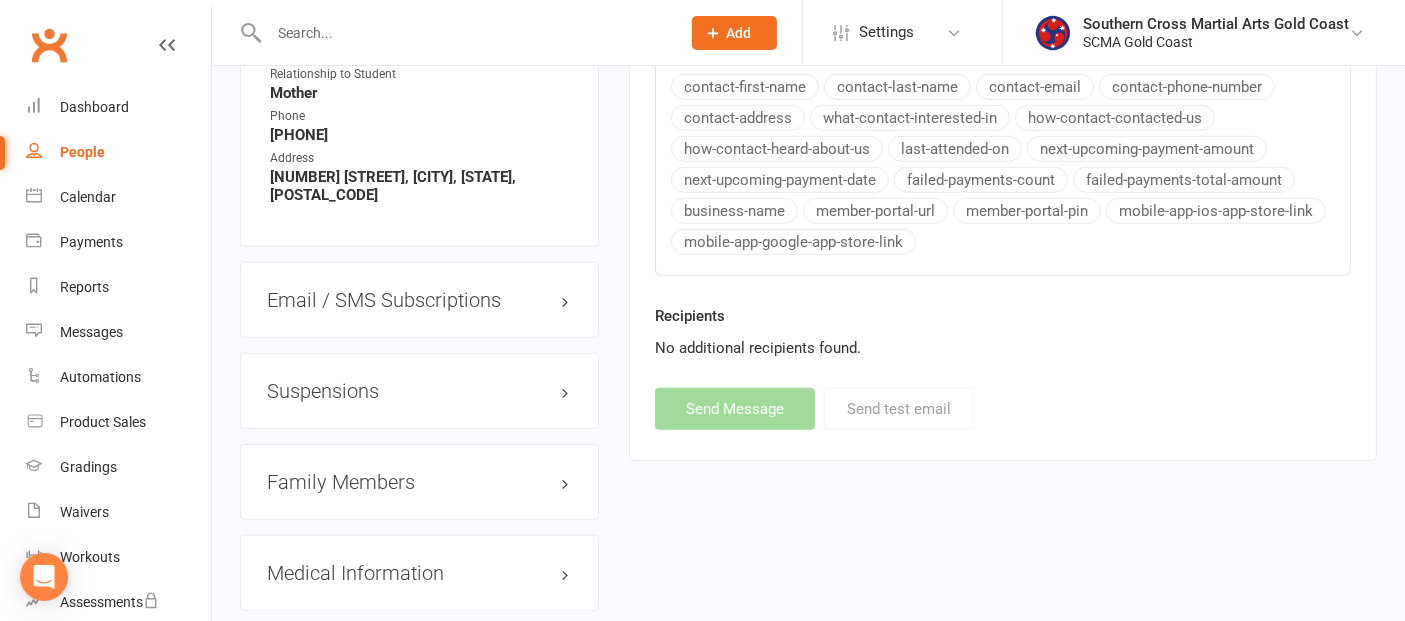 select 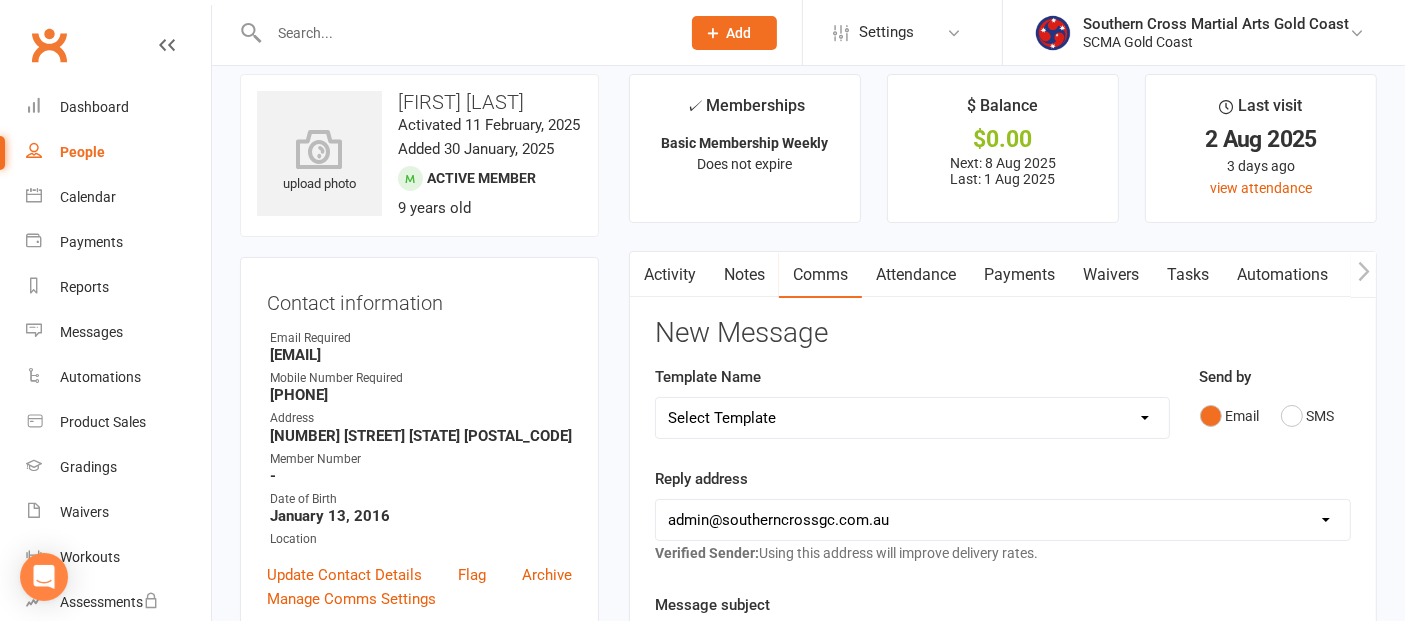 scroll, scrollTop: 0, scrollLeft: 0, axis: both 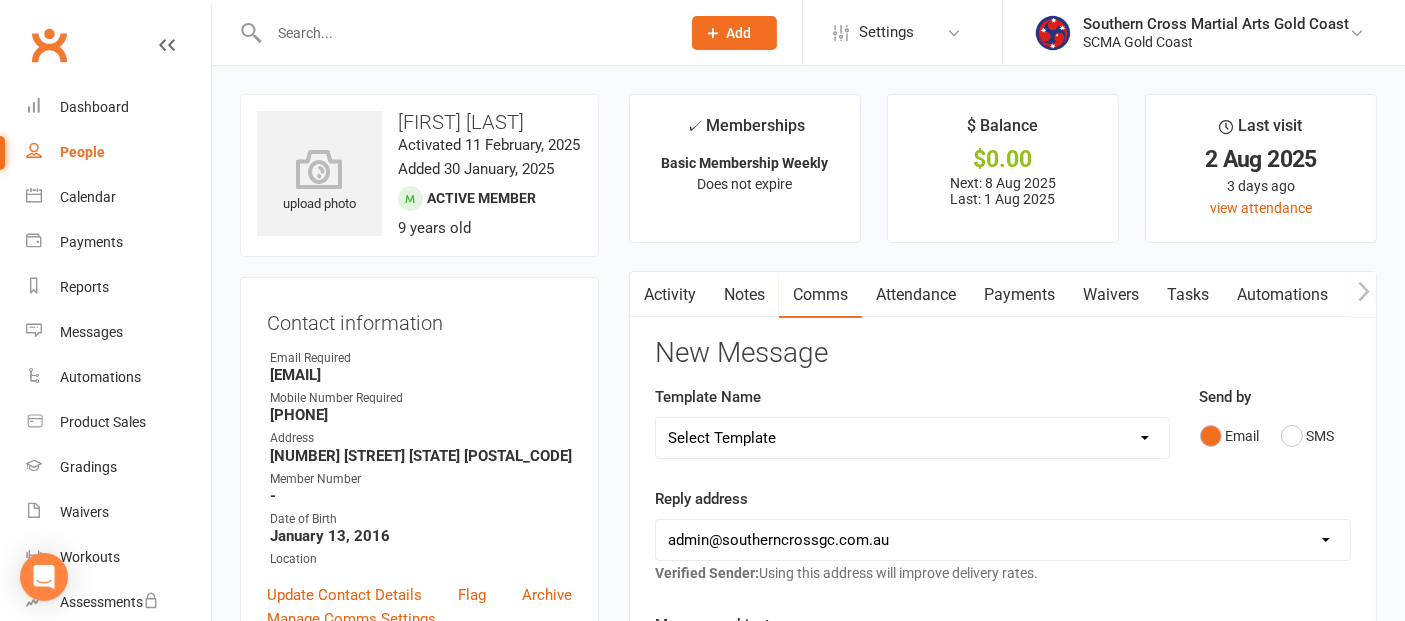 click at bounding box center (642, 294) 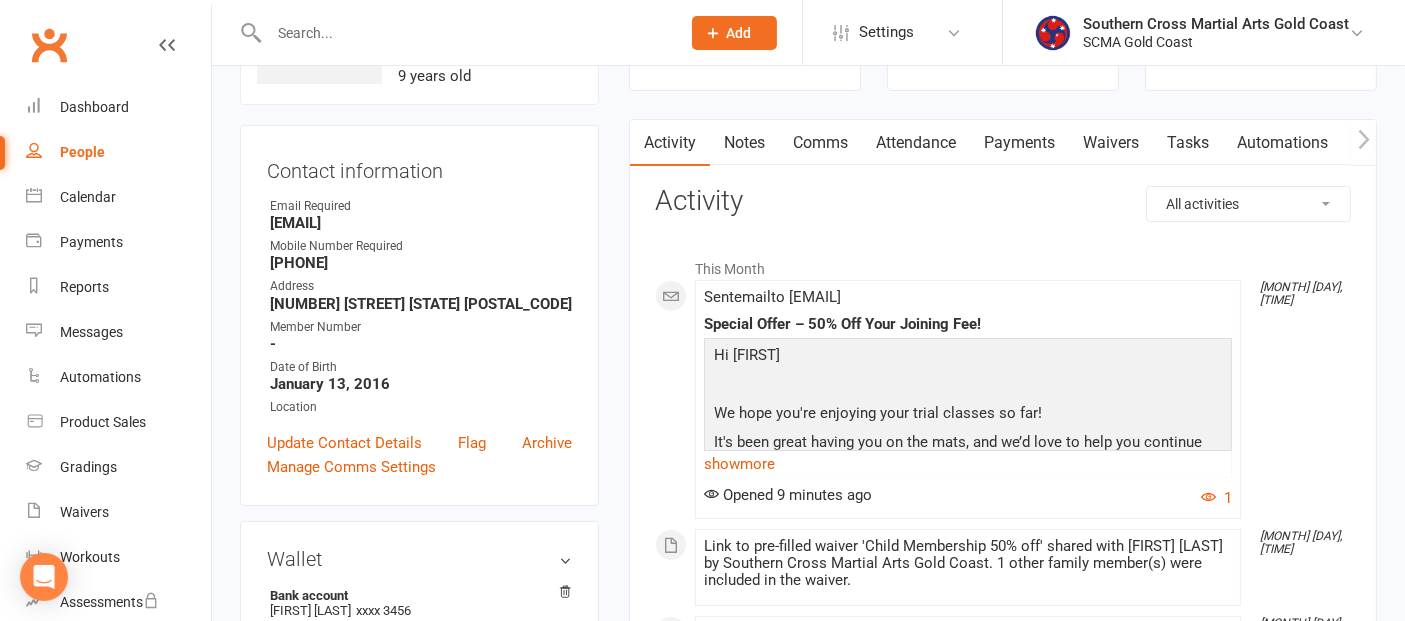 scroll, scrollTop: 444, scrollLeft: 0, axis: vertical 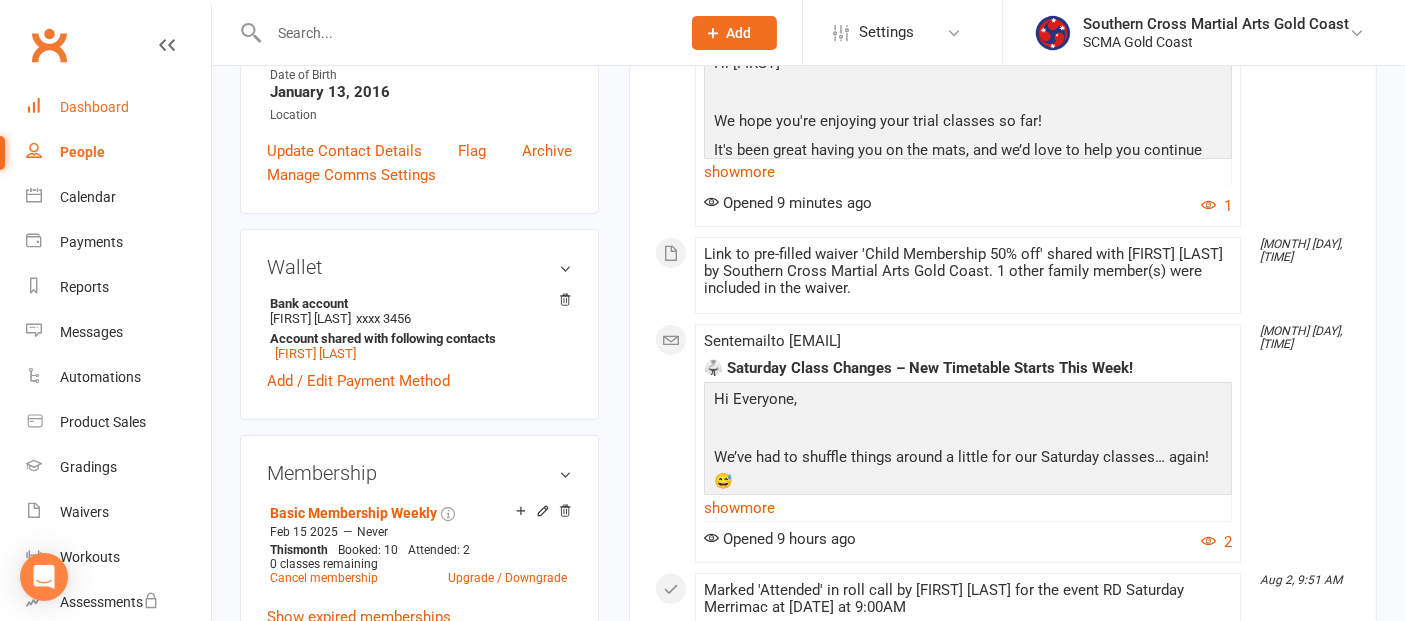 click on "Dashboard" at bounding box center (94, 107) 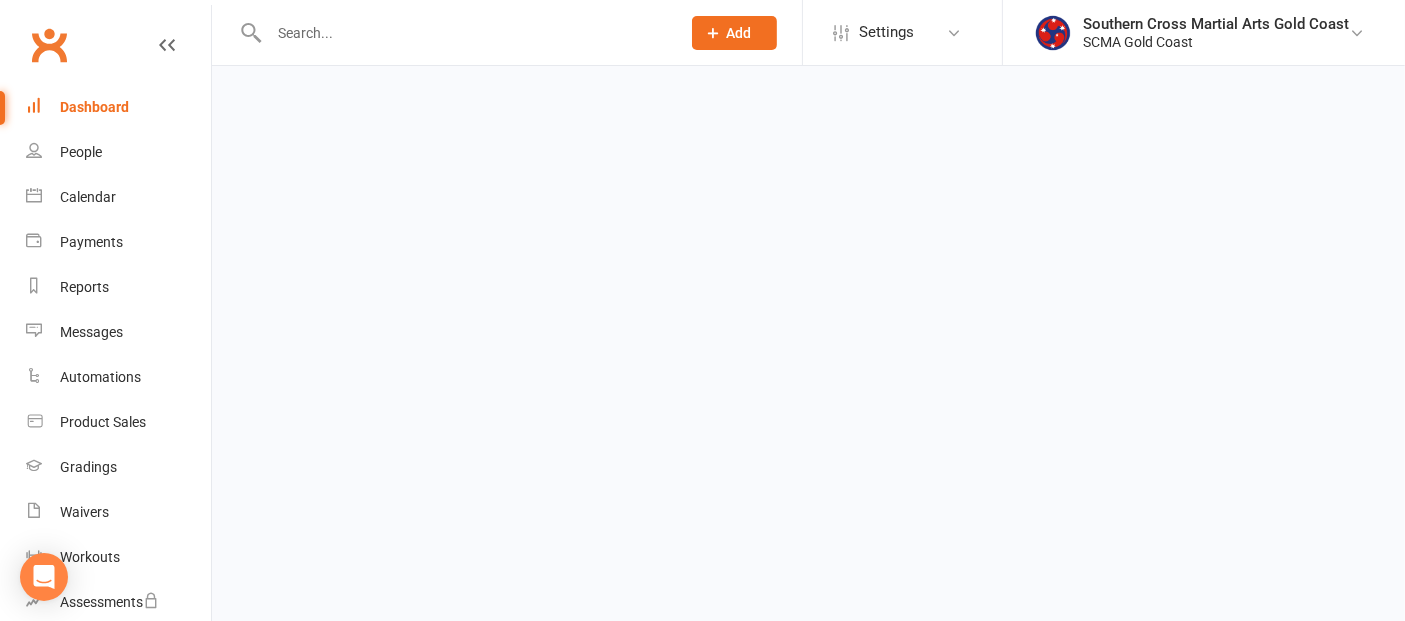 scroll, scrollTop: 0, scrollLeft: 0, axis: both 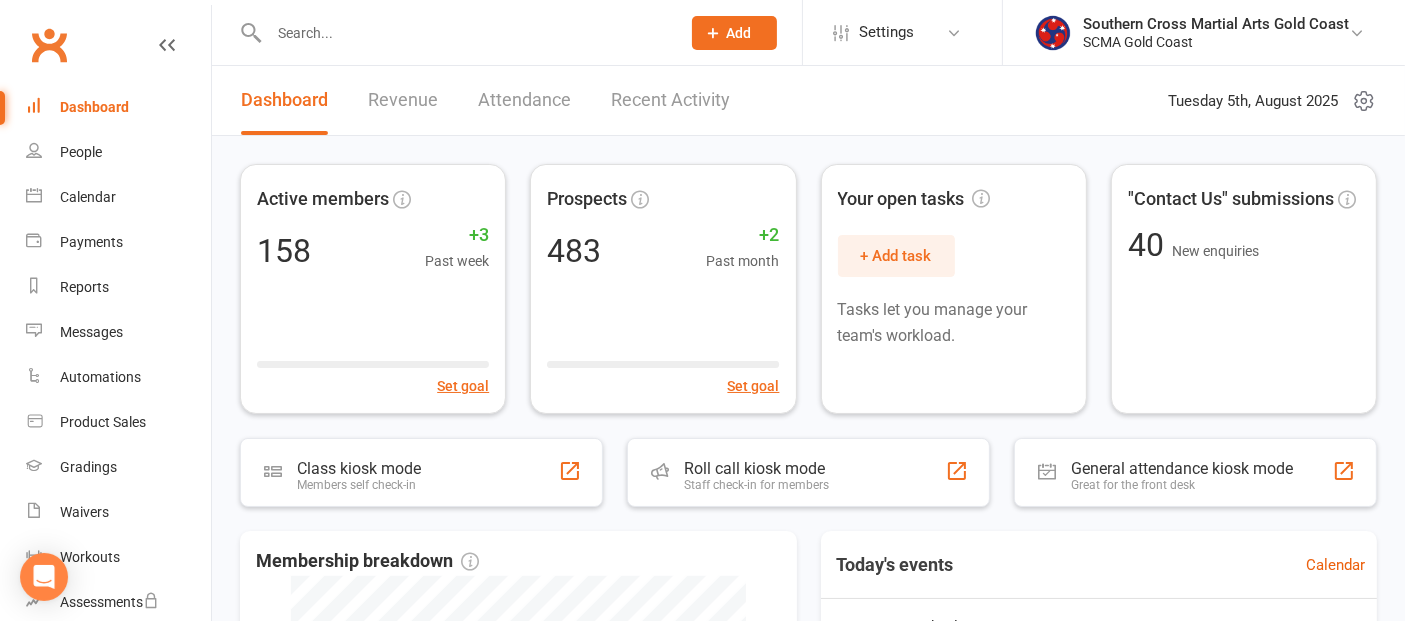 click on "Dashboard" at bounding box center [94, 107] 